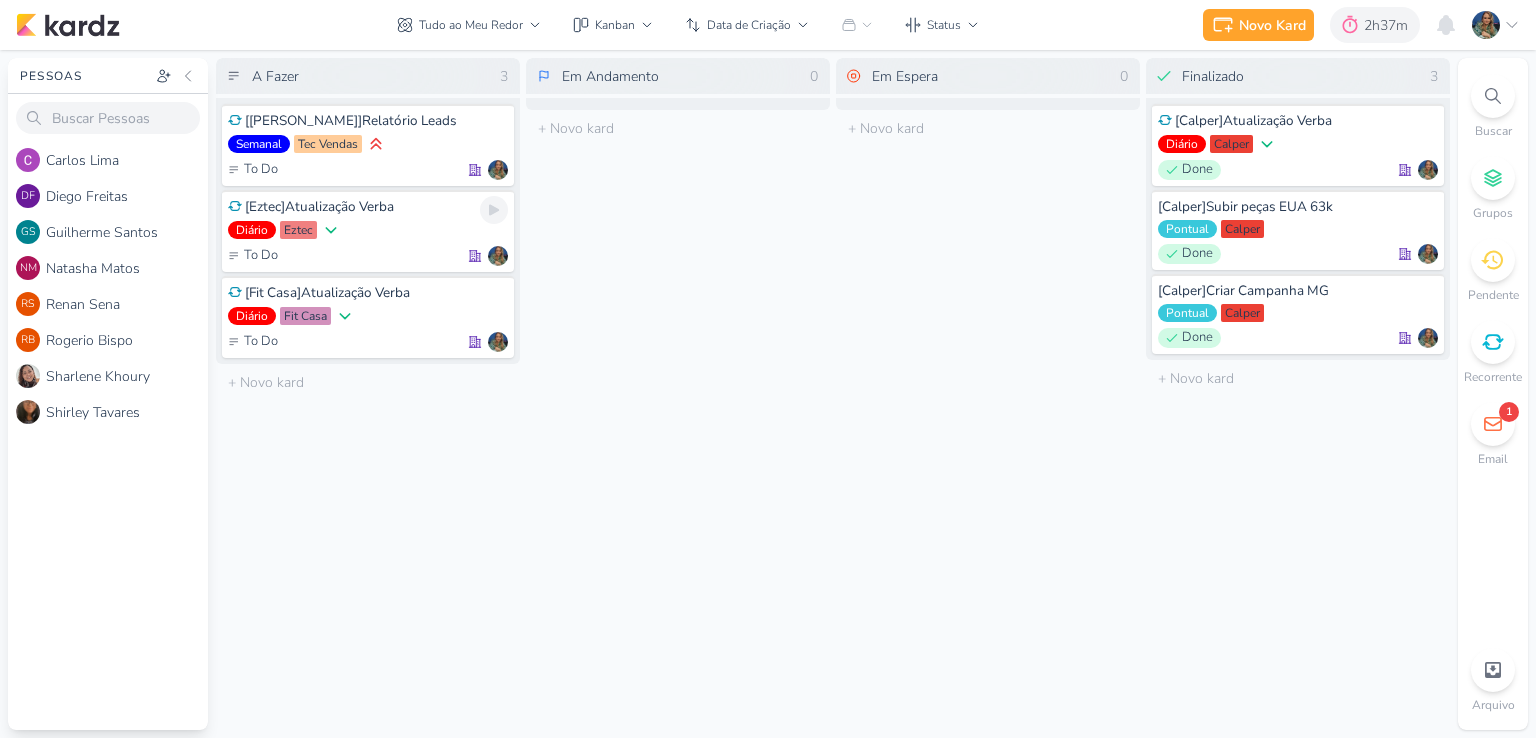 scroll, scrollTop: 0, scrollLeft: 0, axis: both 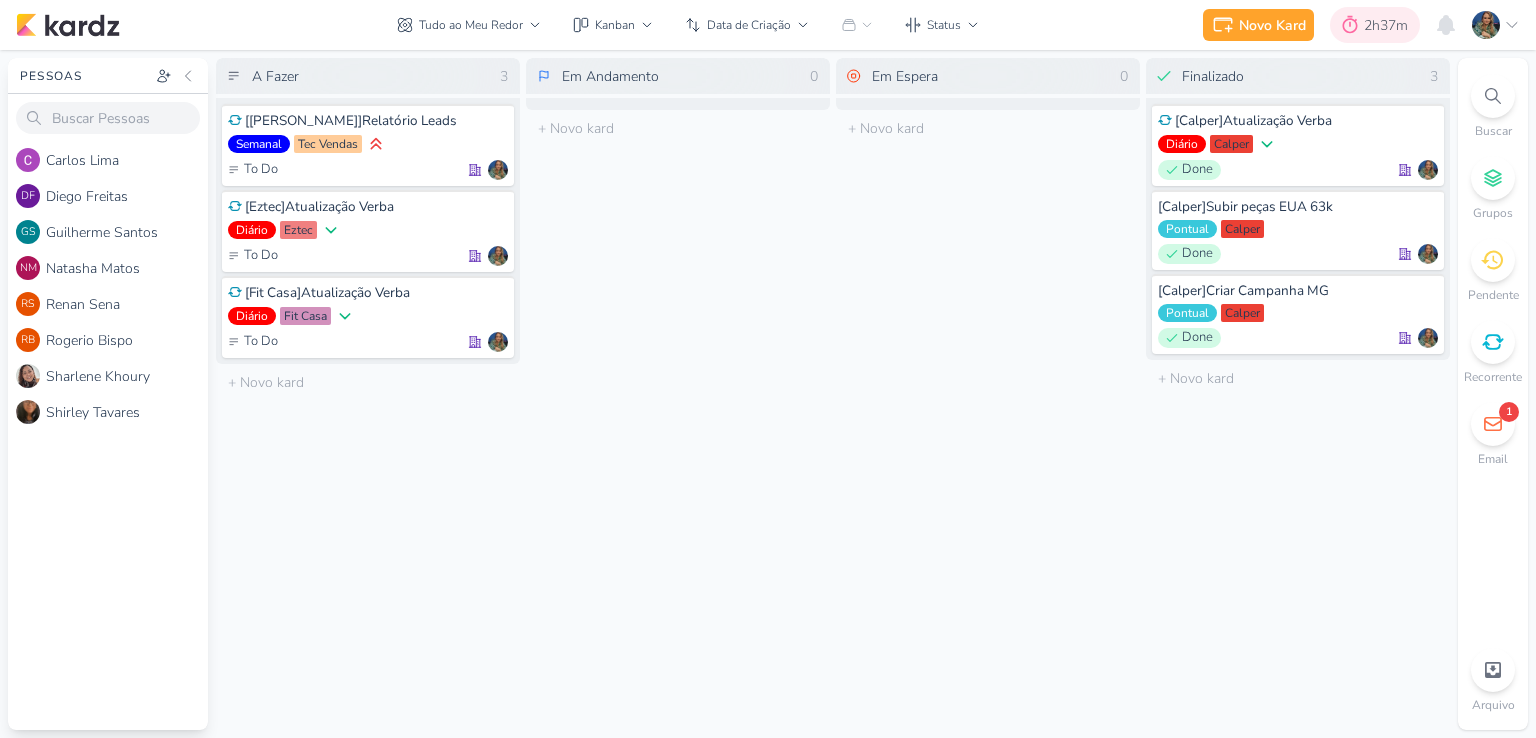 click on "2h37m" at bounding box center (1389, 25) 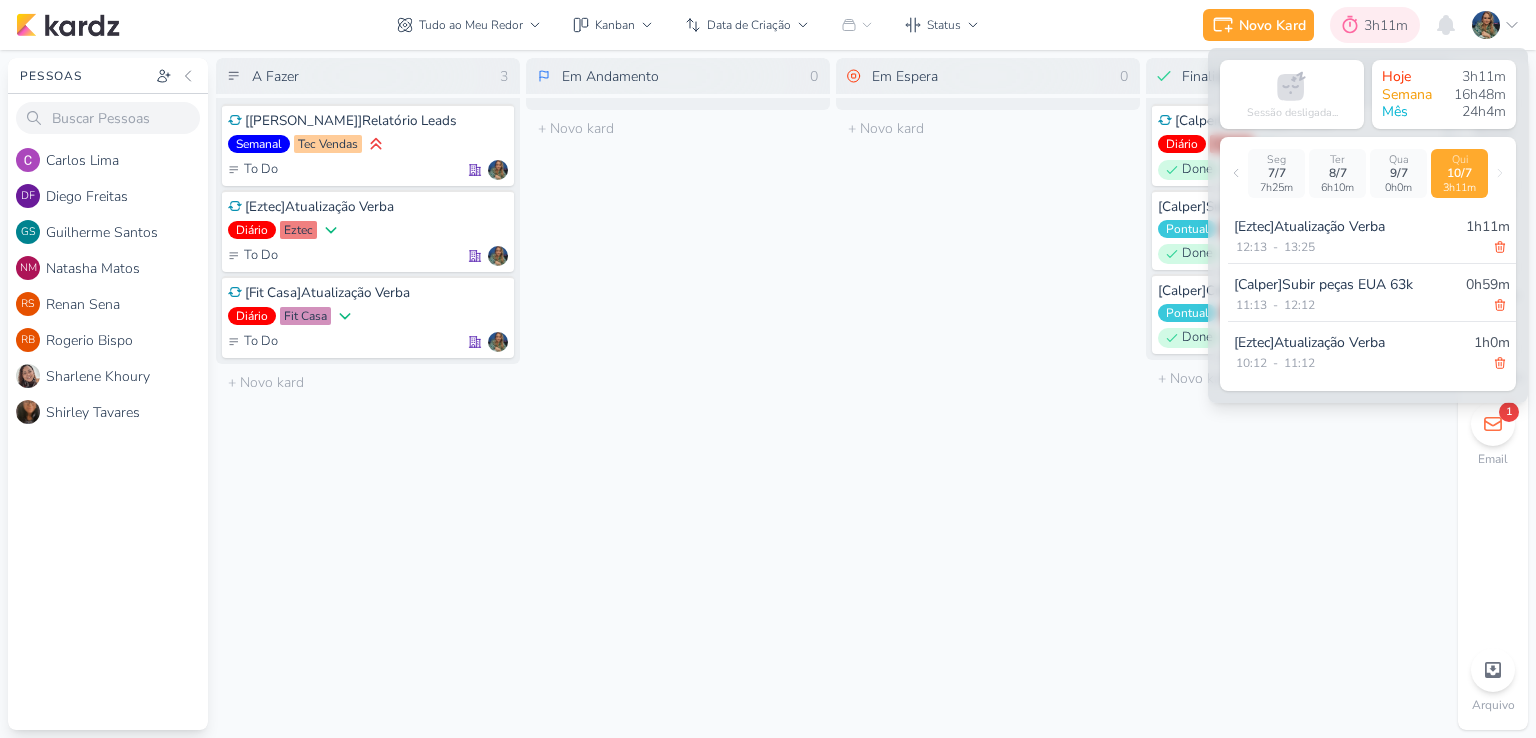 click on "3h11m" at bounding box center (1389, 25) 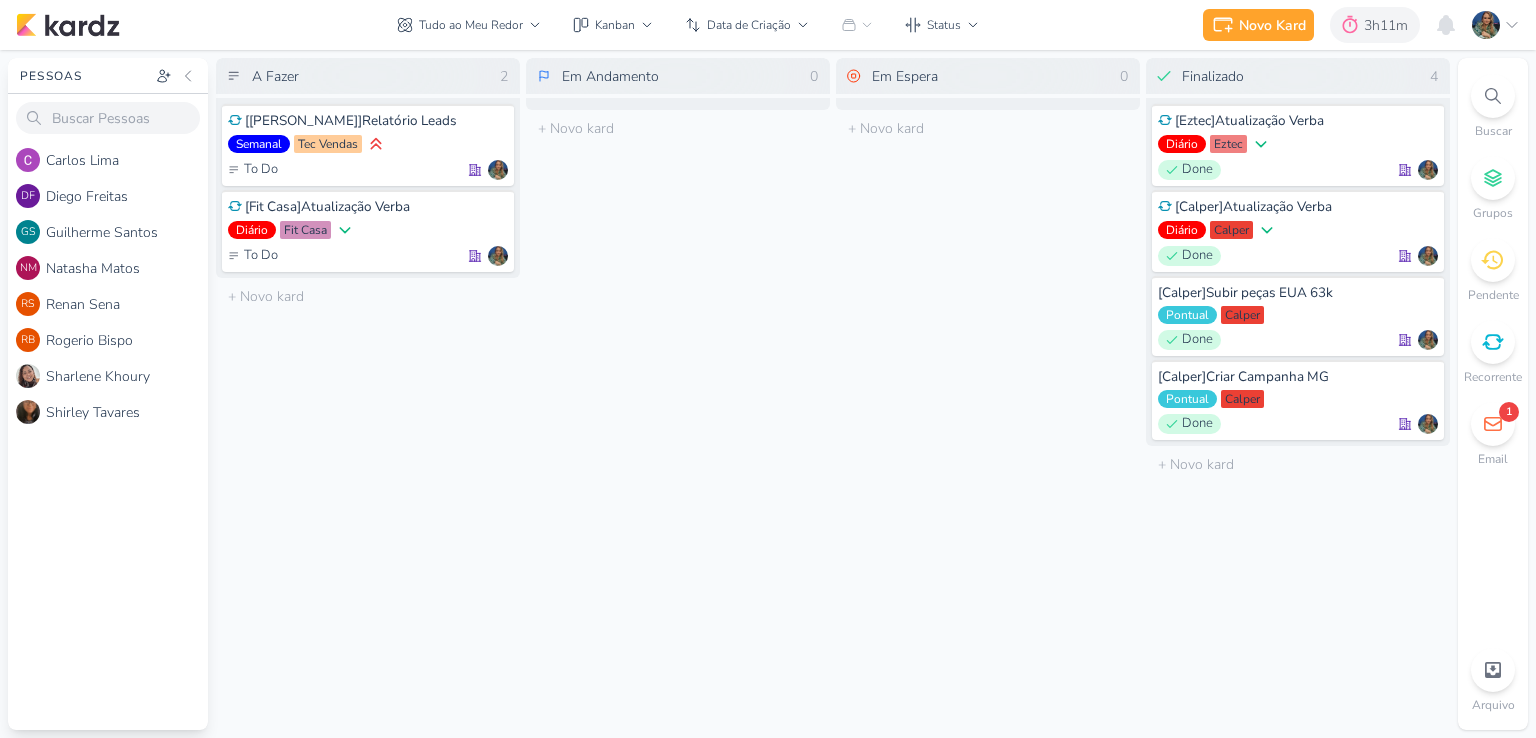 click on "Tudo ao Meu Redor
visão
Caixa de Entrada
A caixa de entrada mostra todos os kardz que você é o responsável
Enviados
A visão de enviados contém os kardz que você criou e designou à outra pessoa
Colaboração" at bounding box center [688, 25] 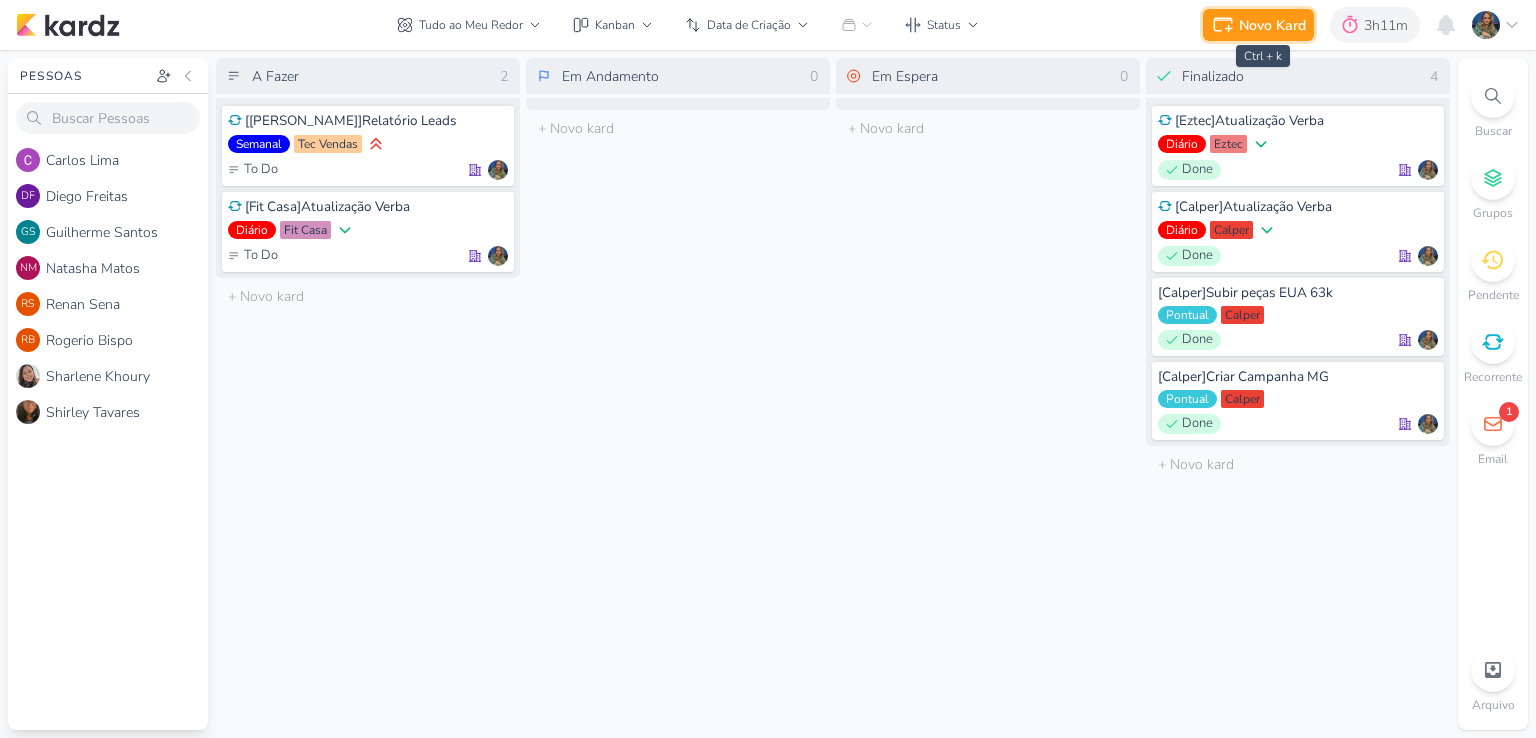 click on "Novo Kard" at bounding box center [1272, 25] 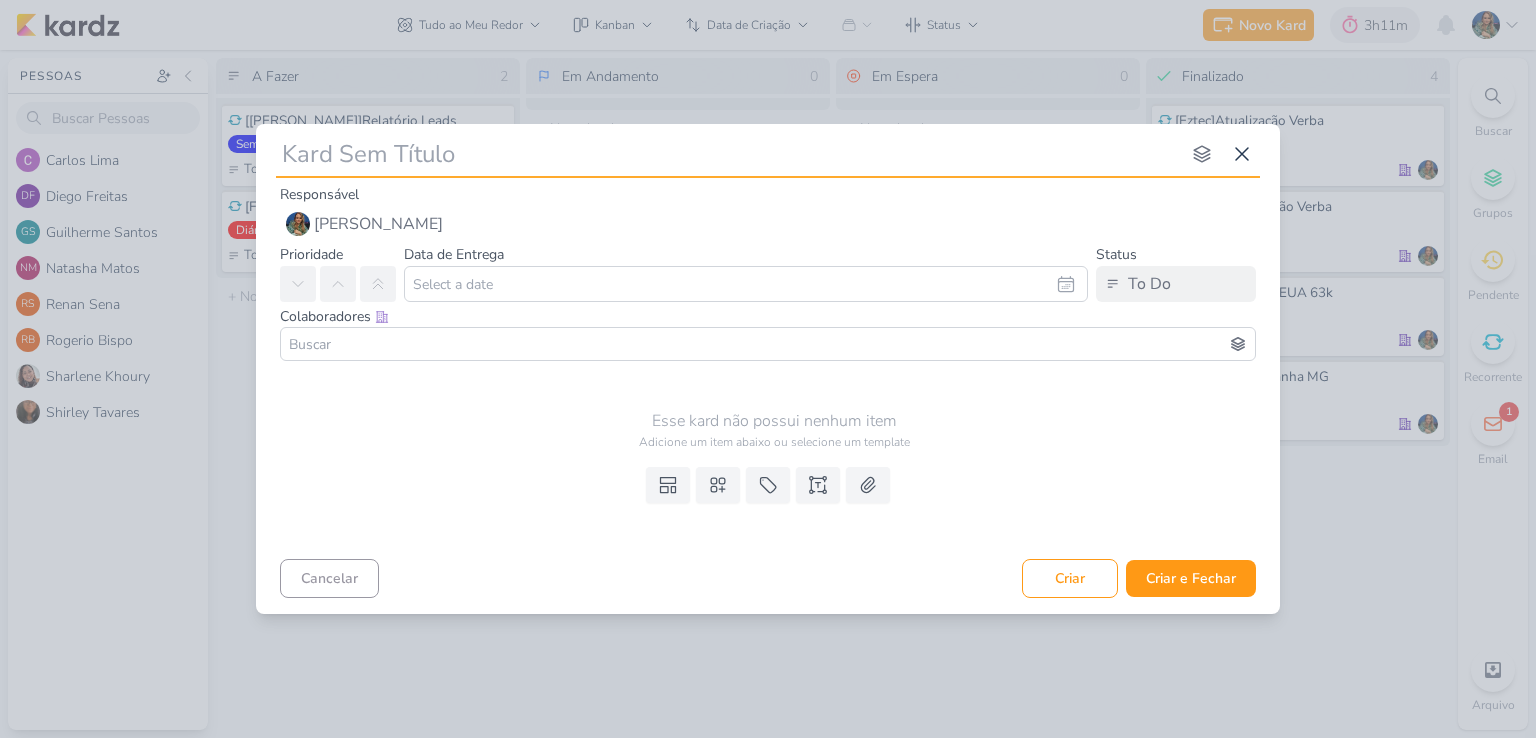 type on "[" 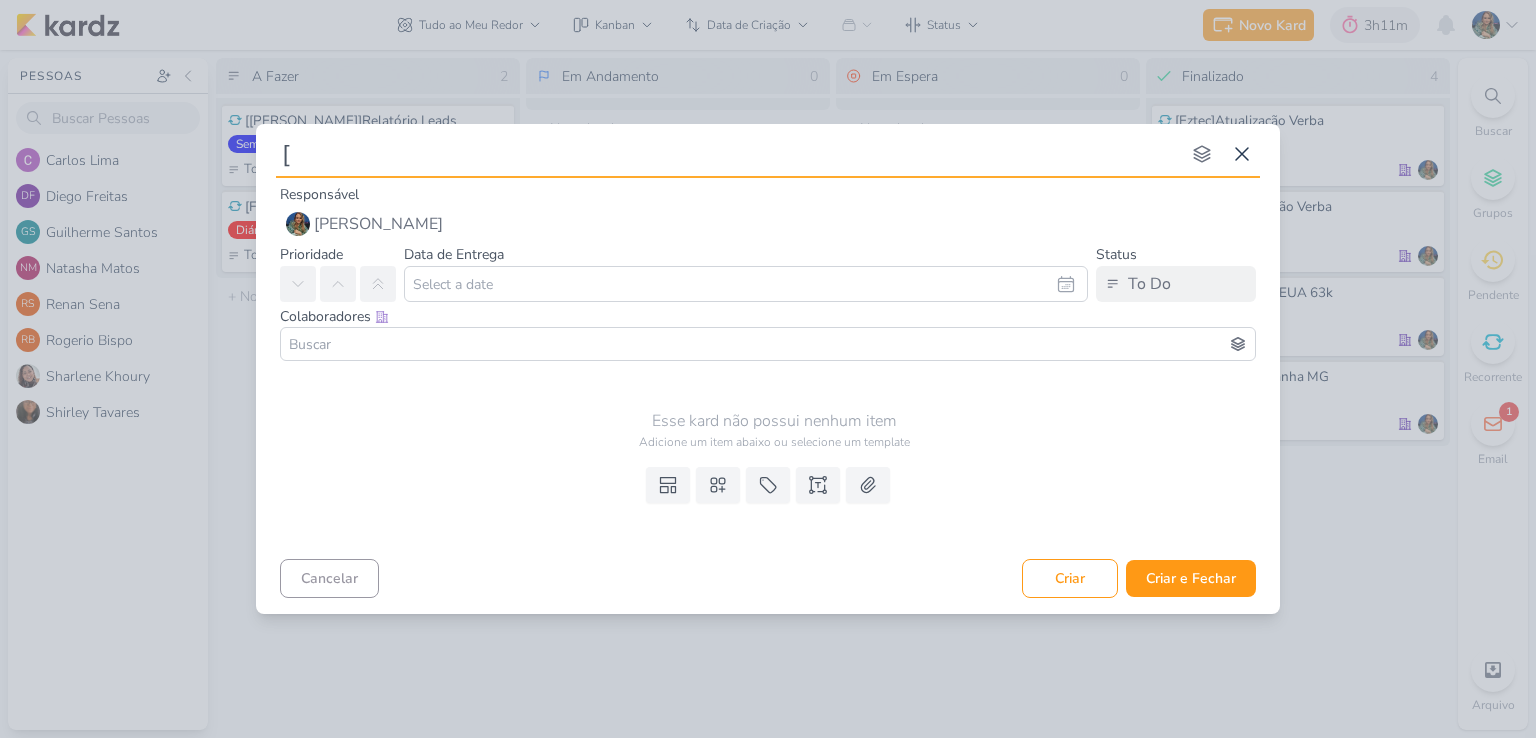 type 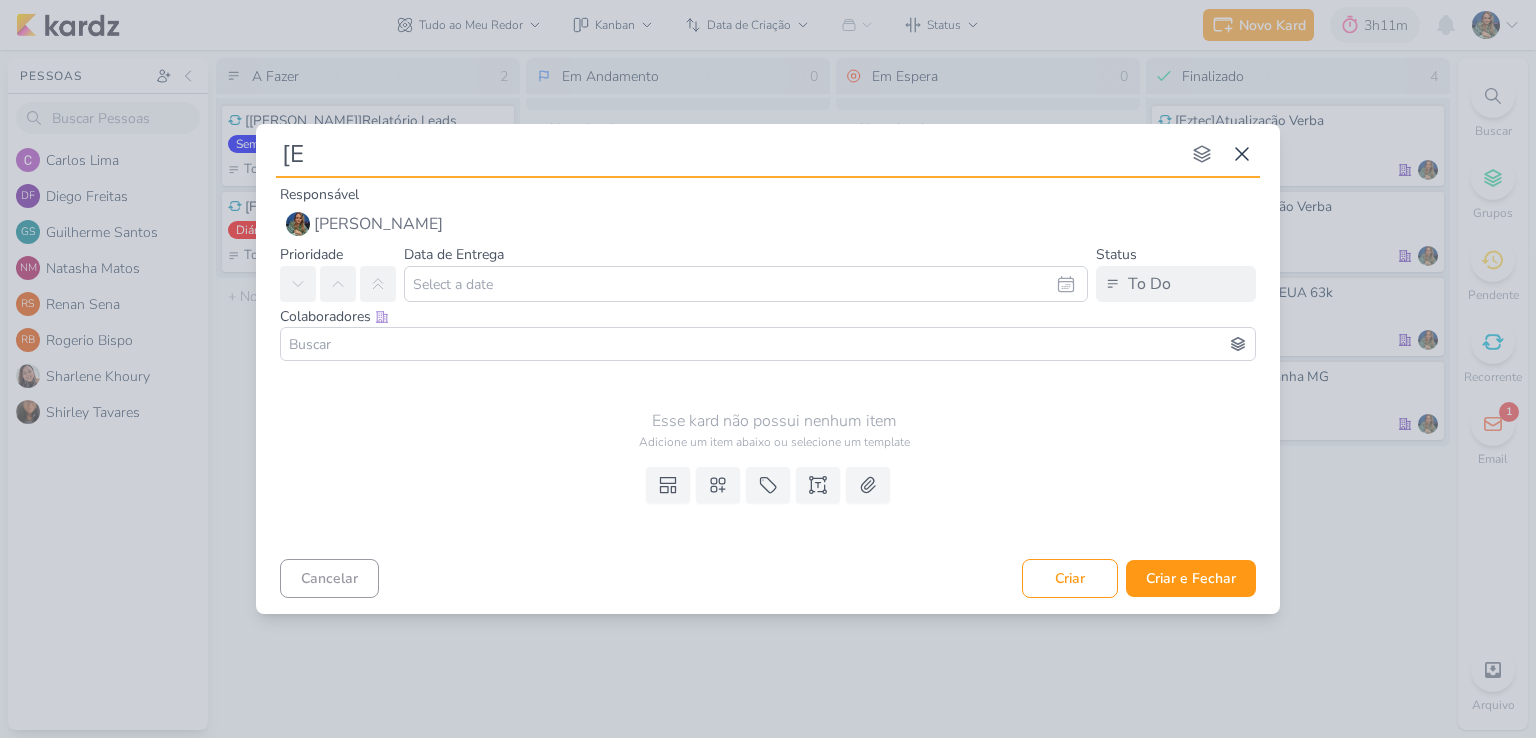 type on "[Ez" 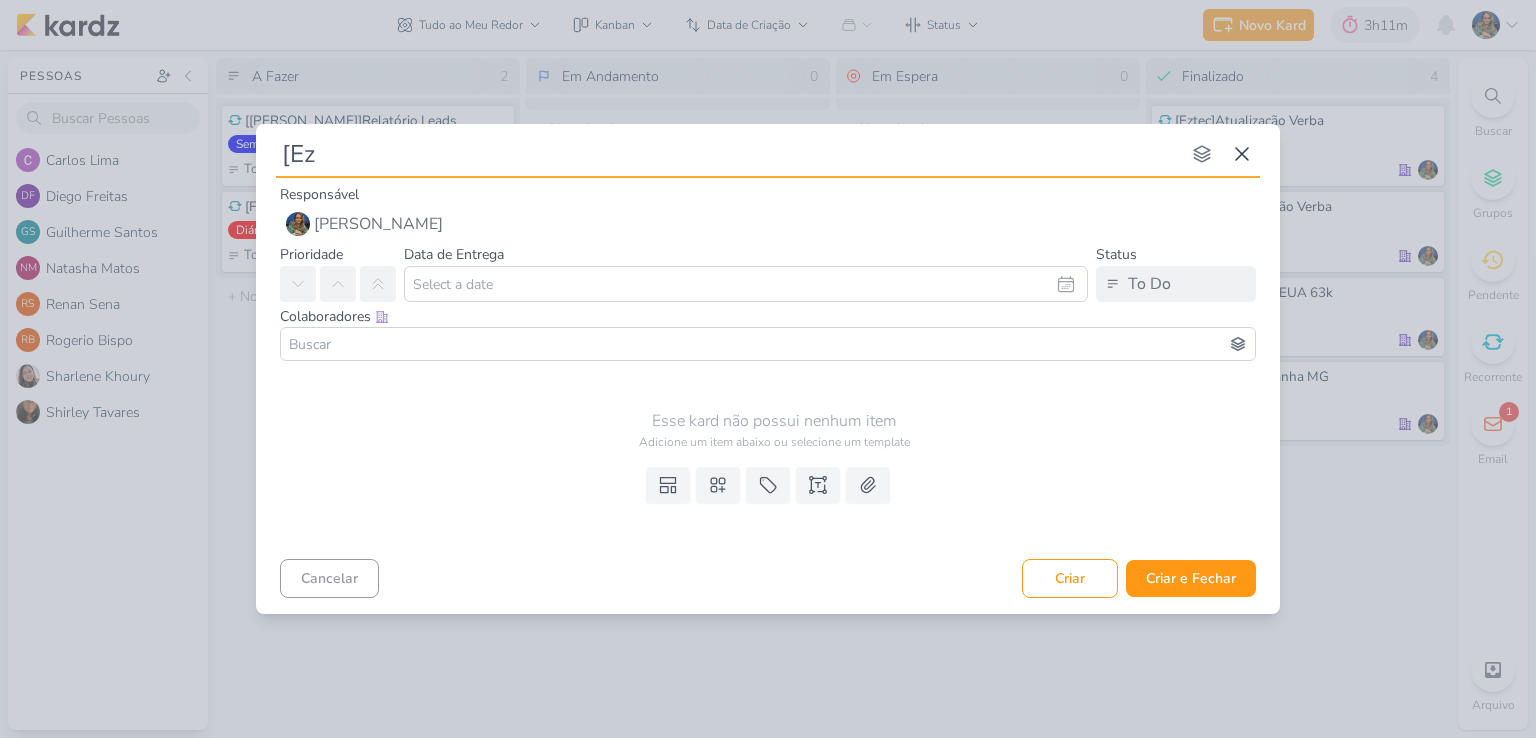 type 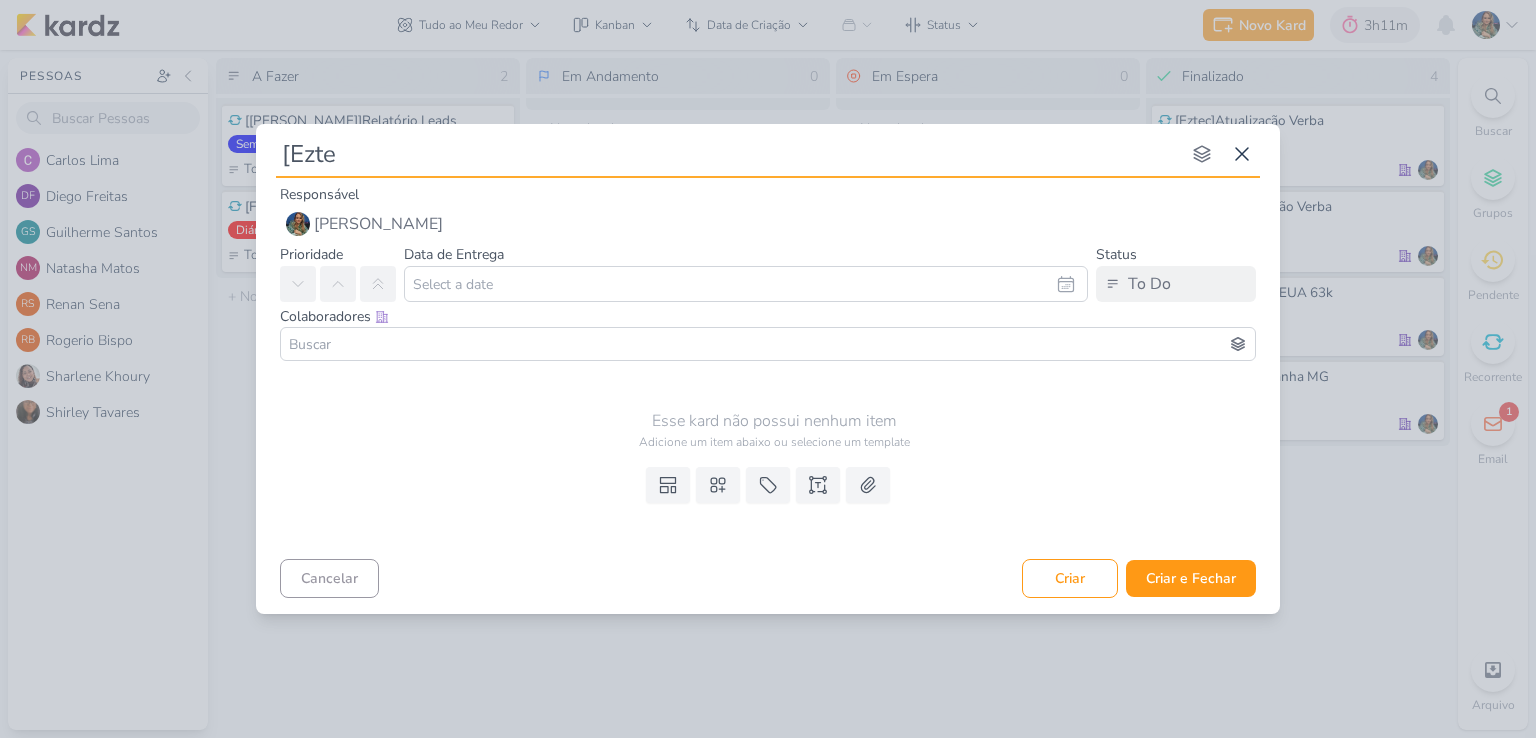type on "[Eztec" 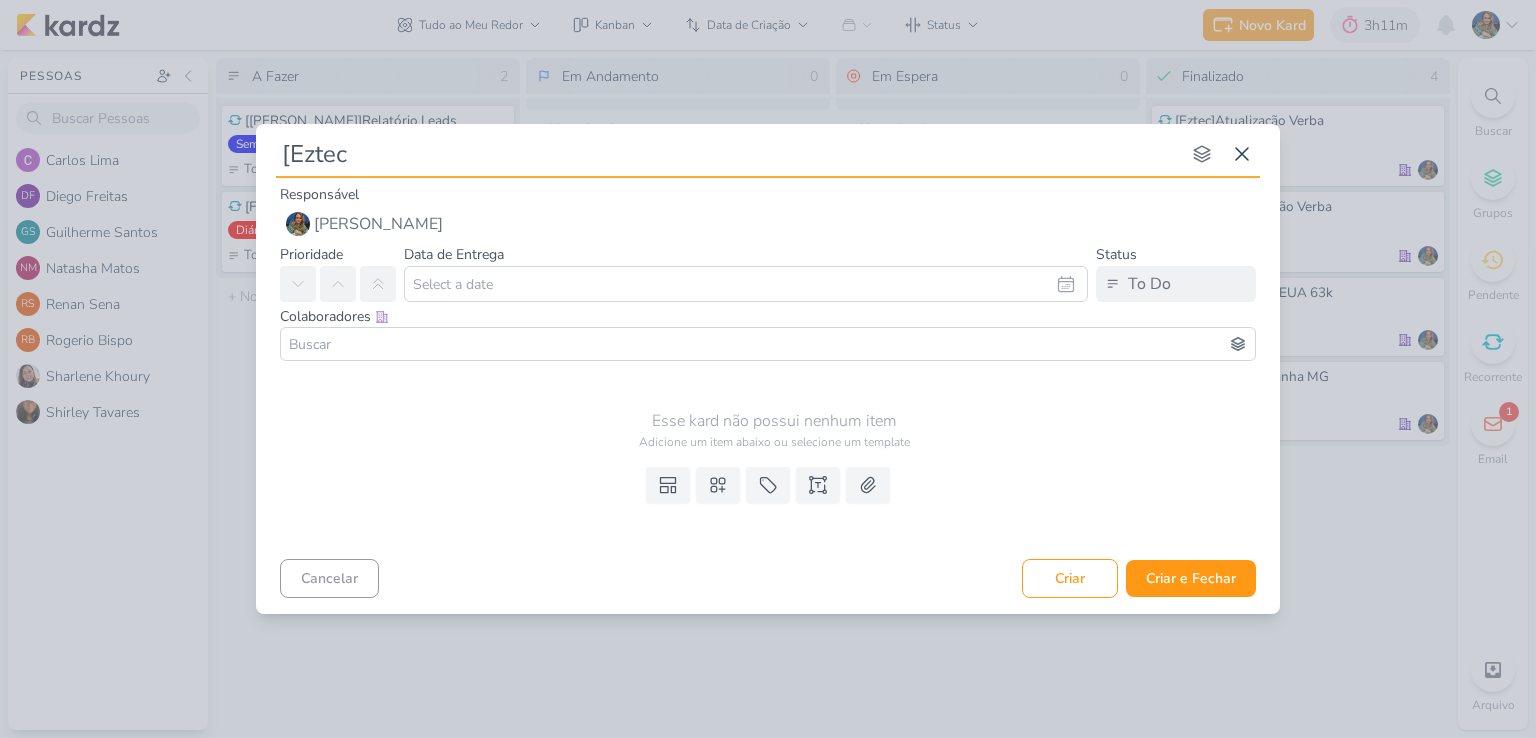 type 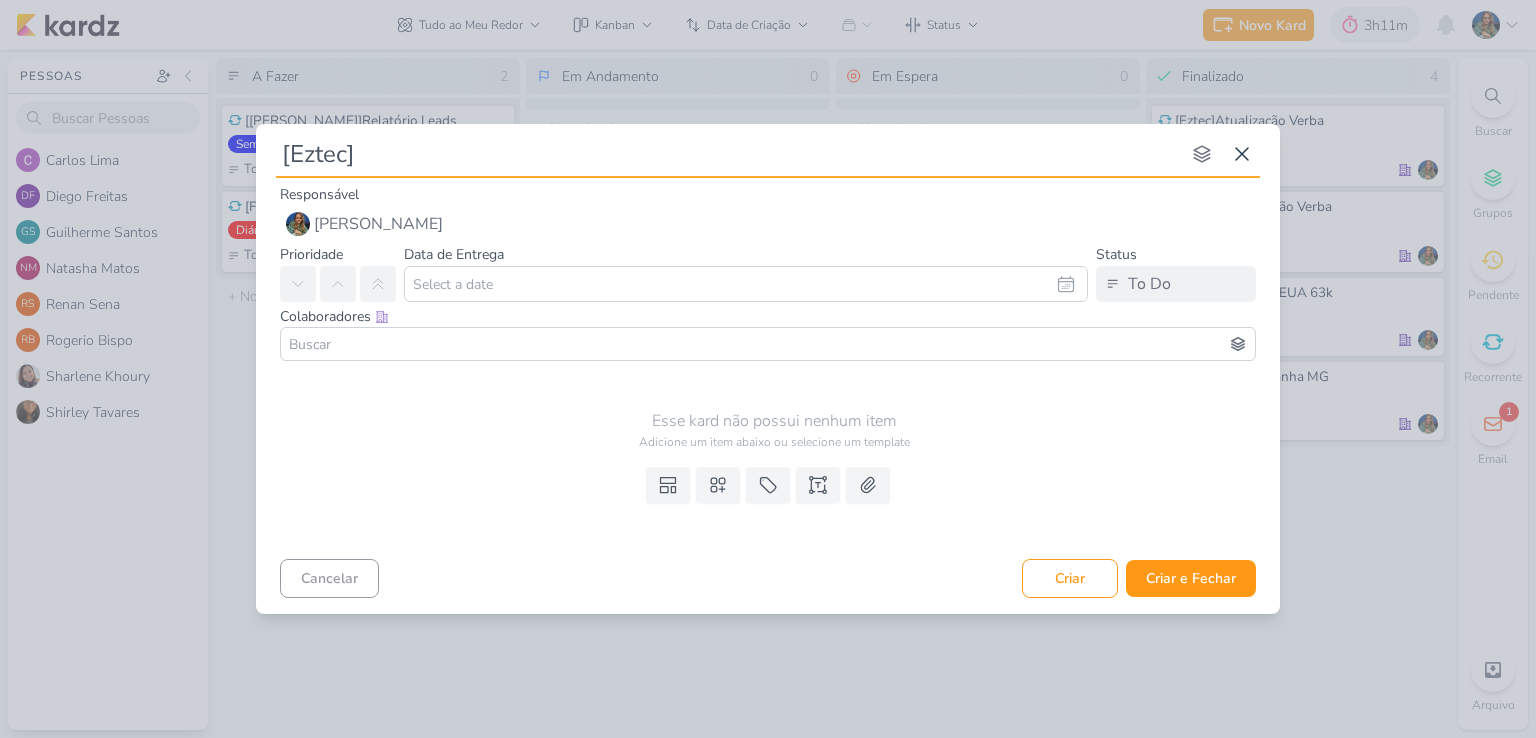type on "[Eztec]" 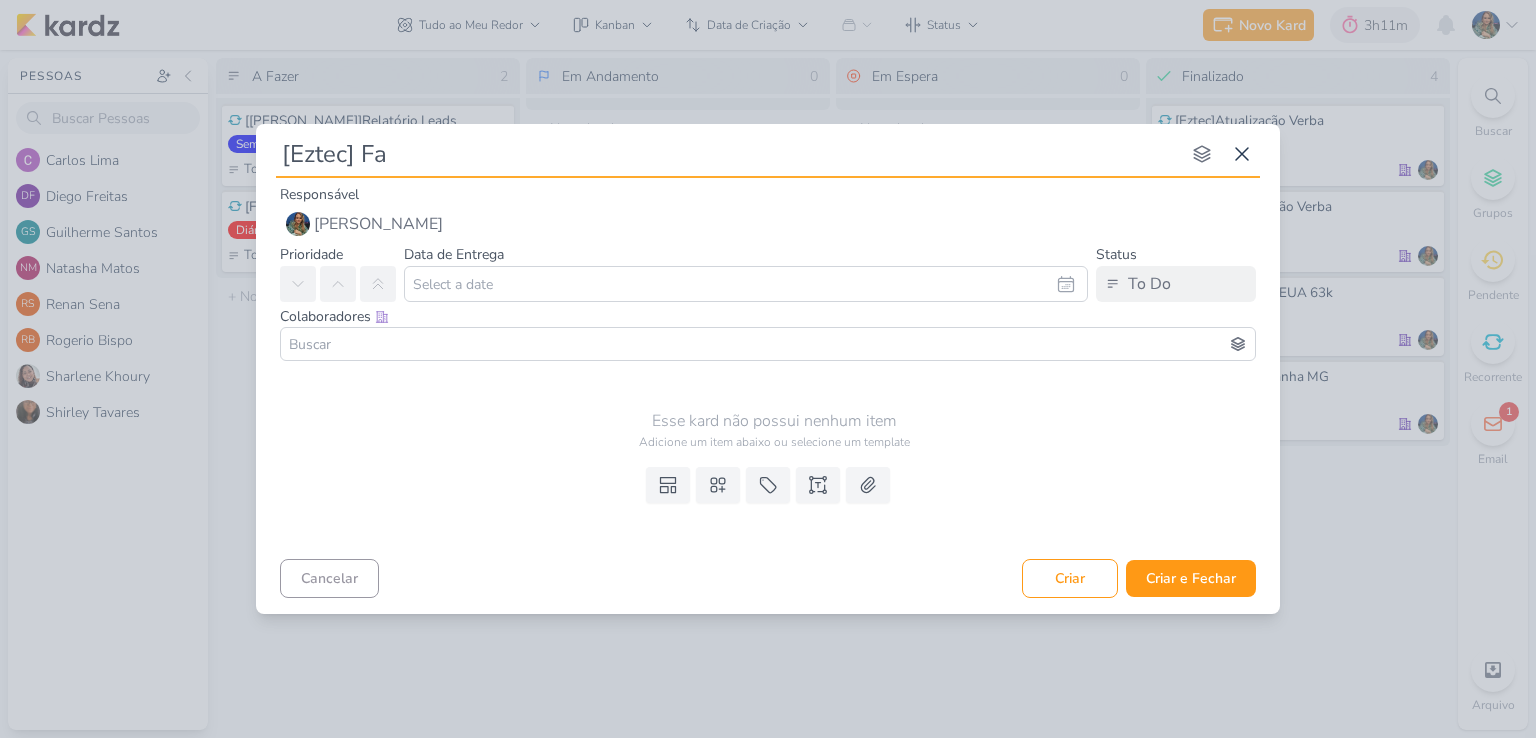 type on "[Eztec] Faz" 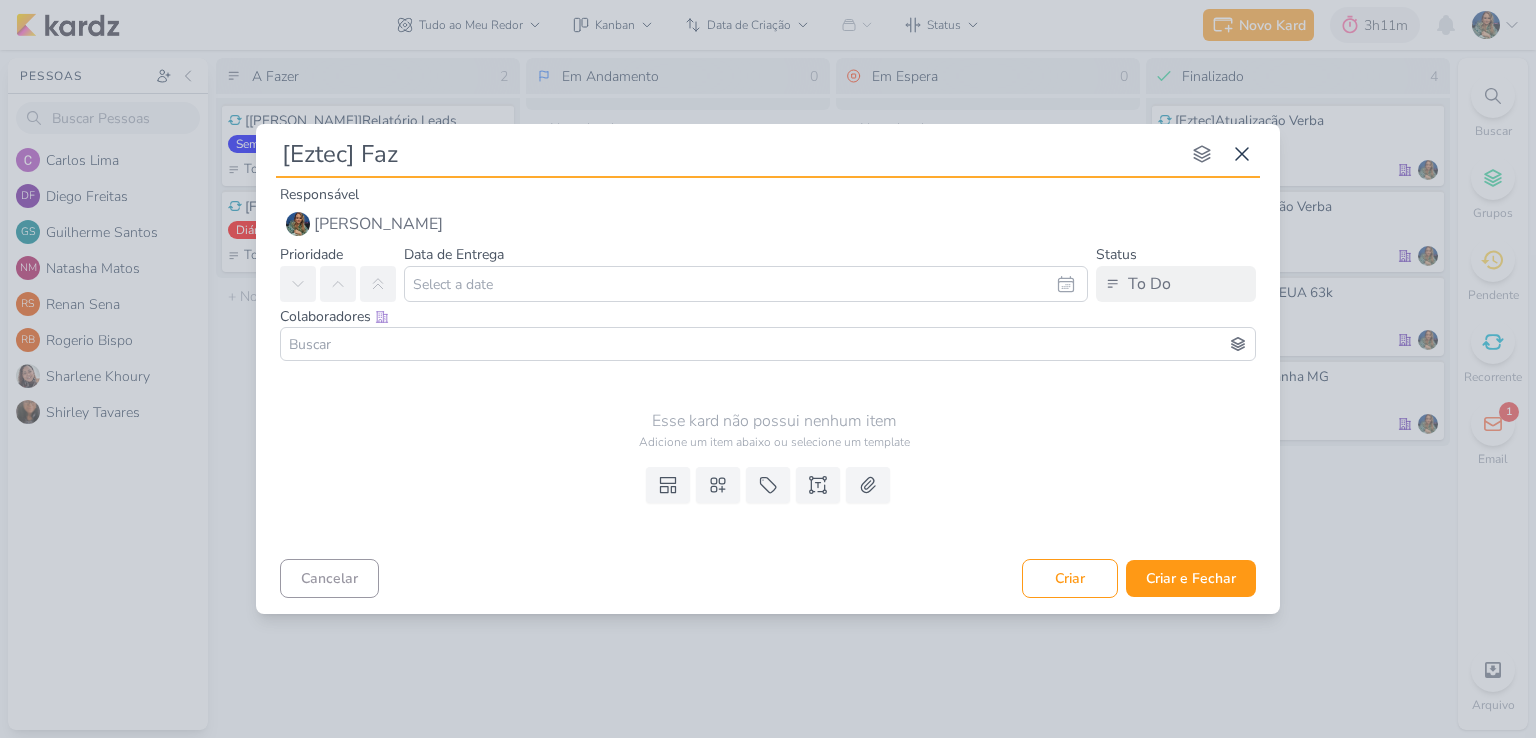 type 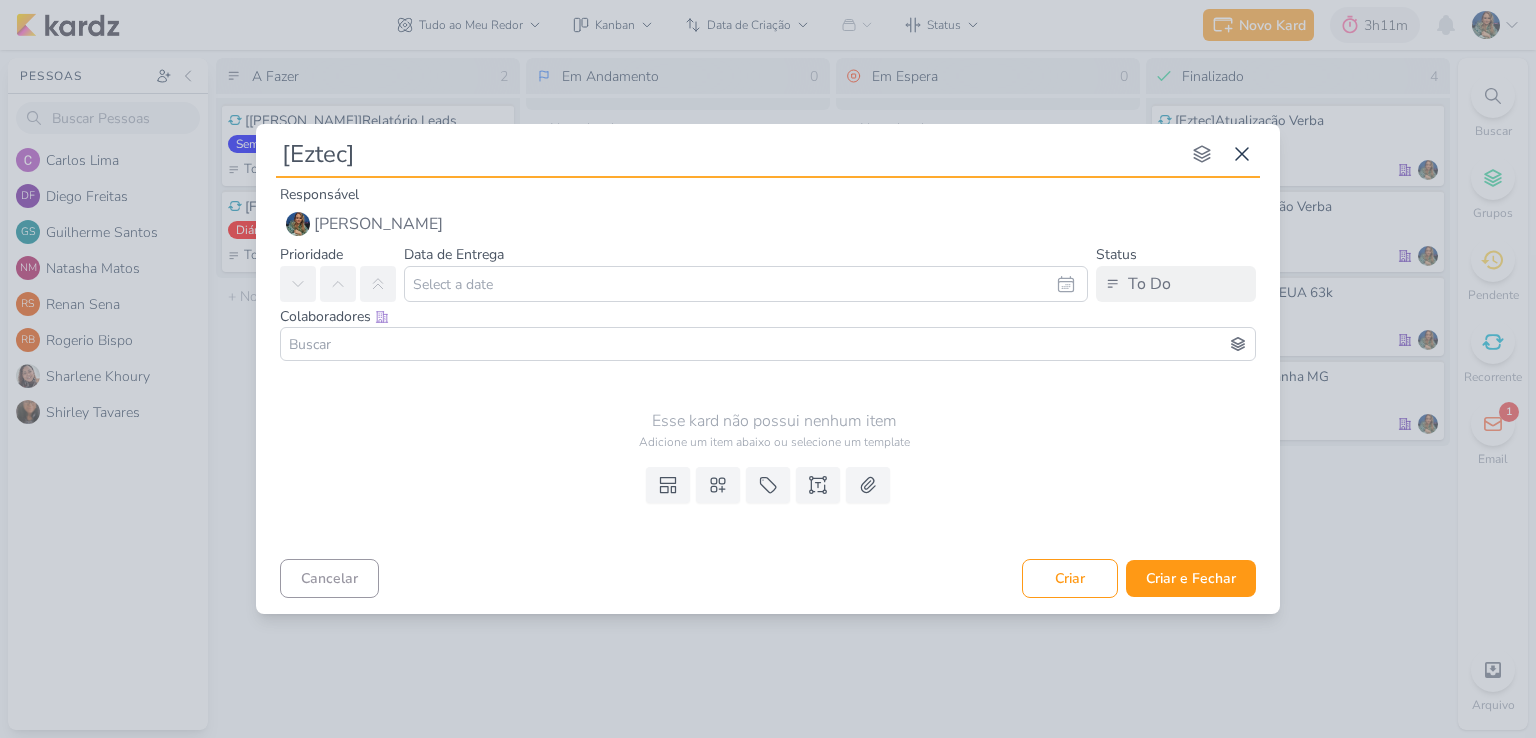 type on "[Eztec] C" 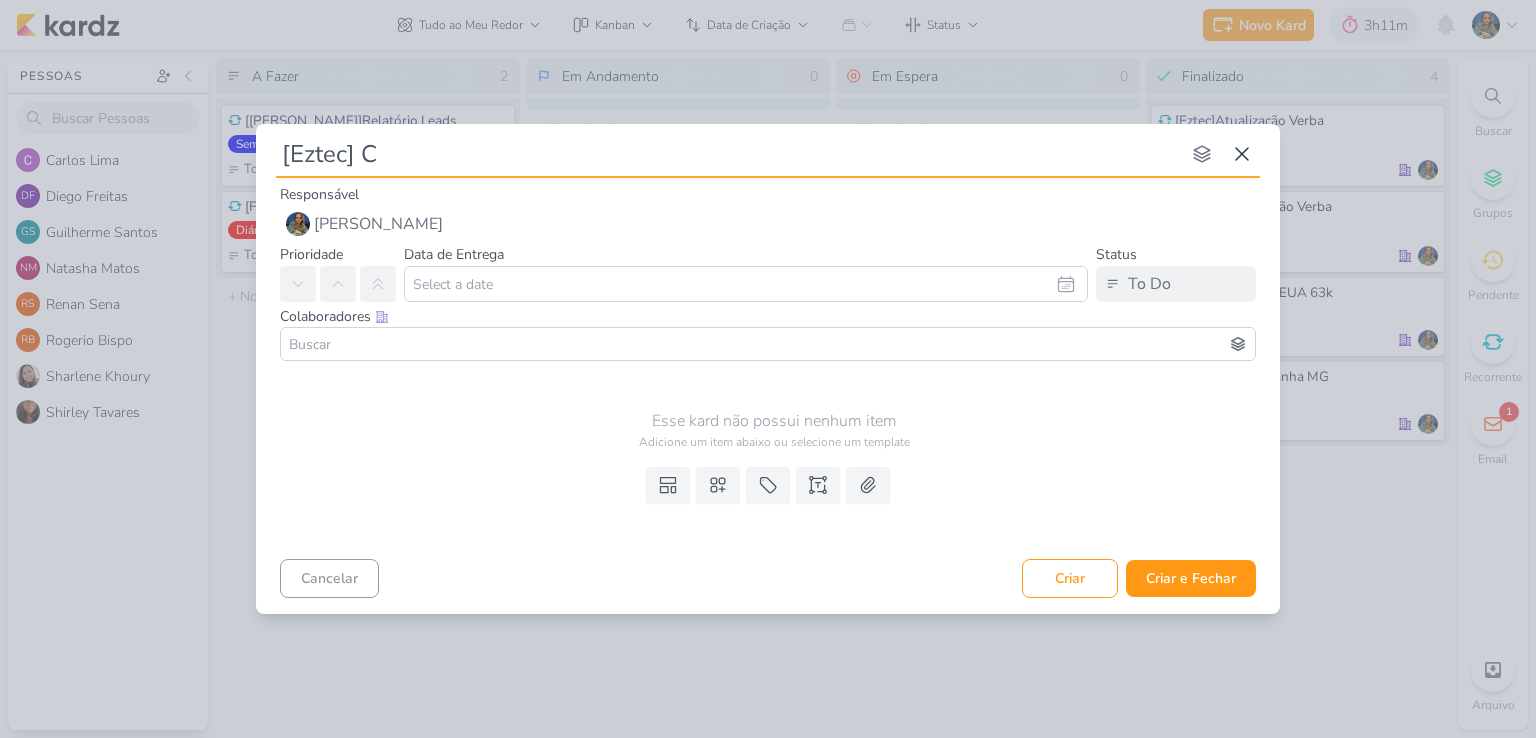 type 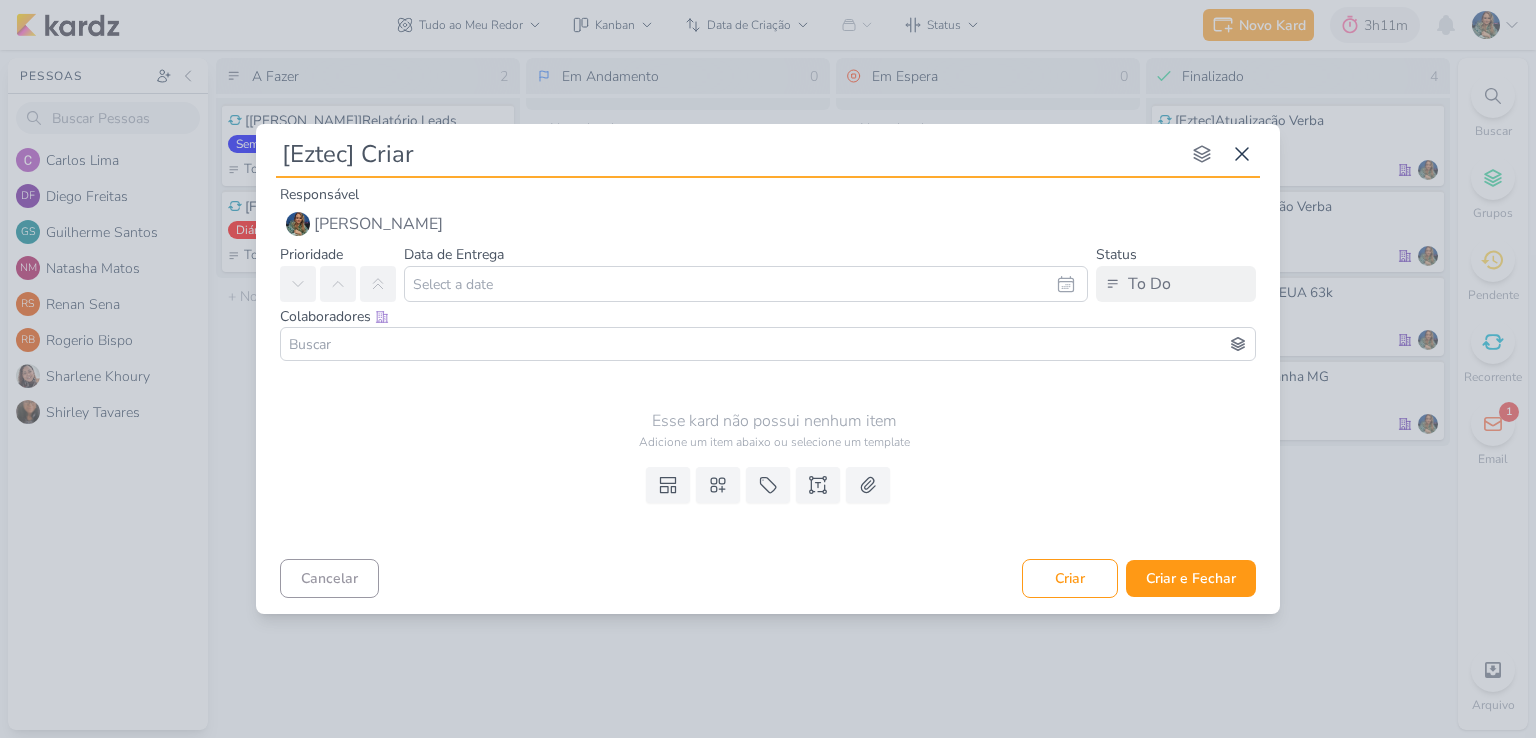 type on "[Eztec] Criar" 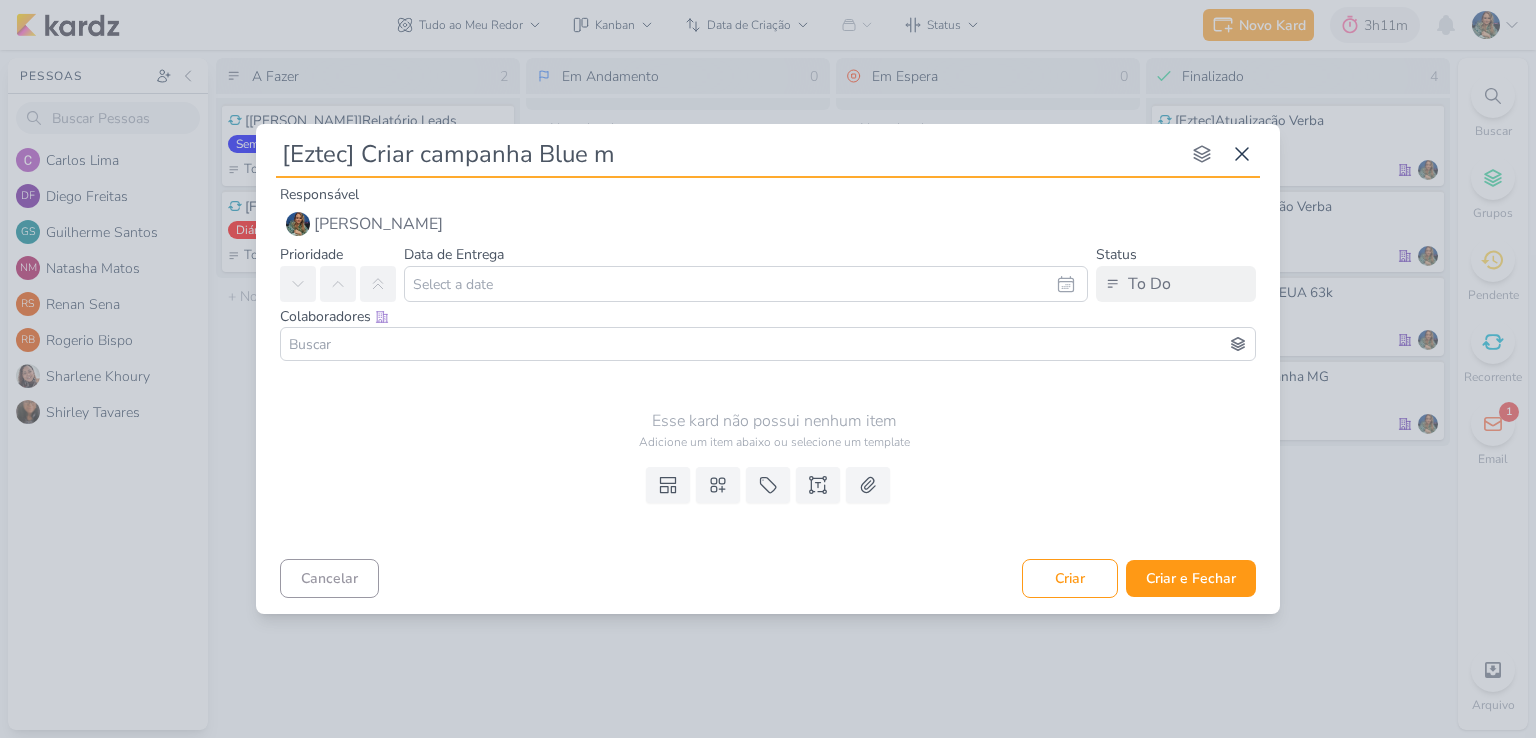 type on "[Eztec] Criar campanha Blue ma" 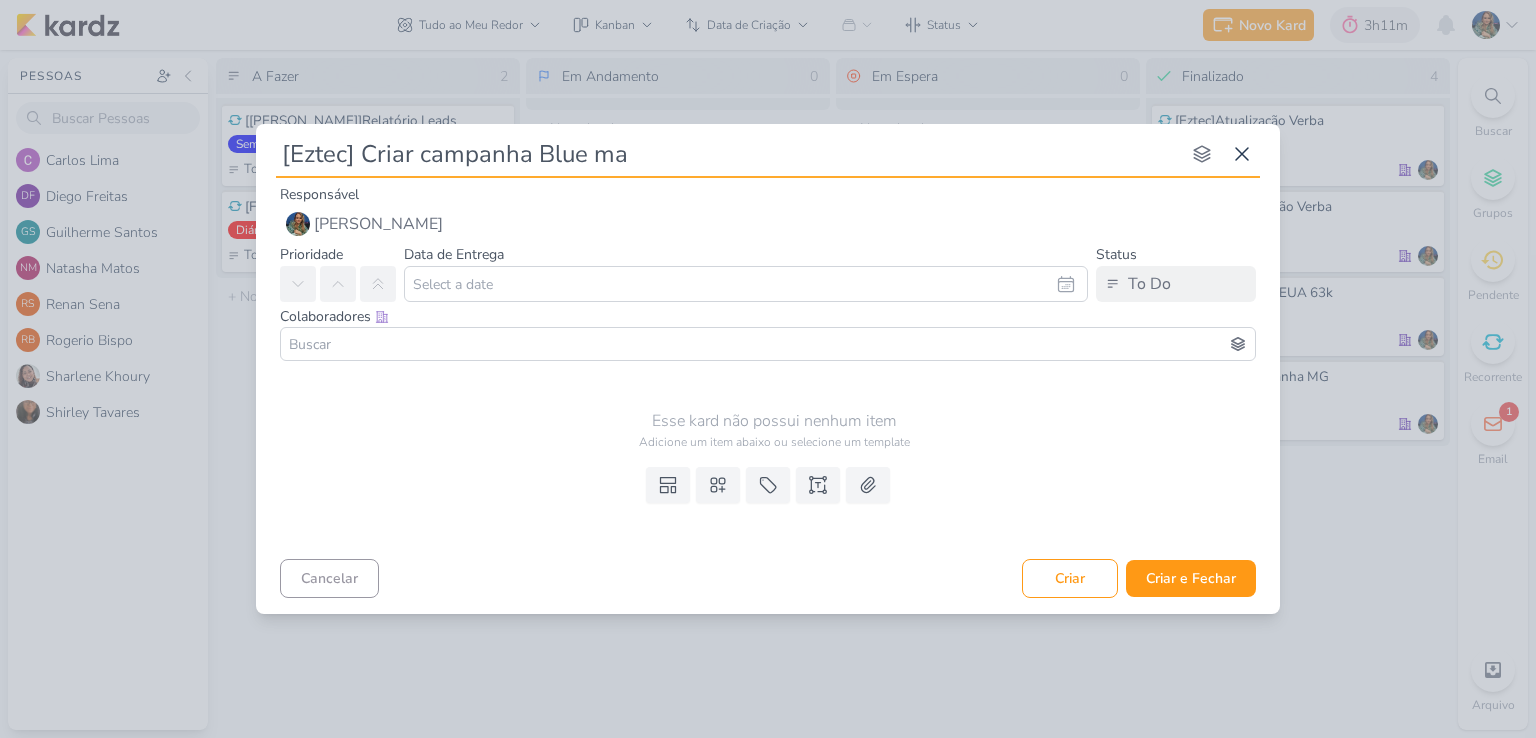 type 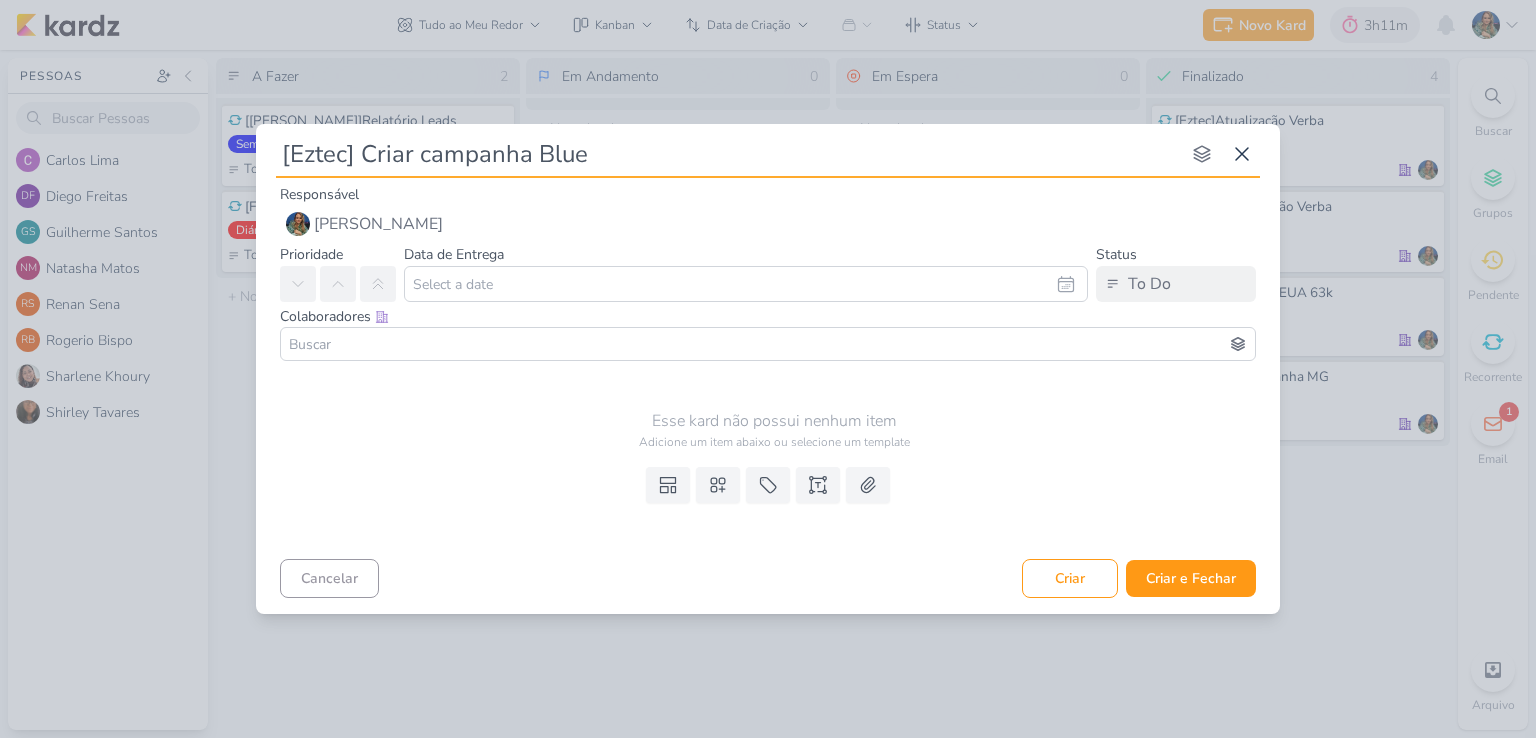 type on "[Eztec] Criar campanha Blue M" 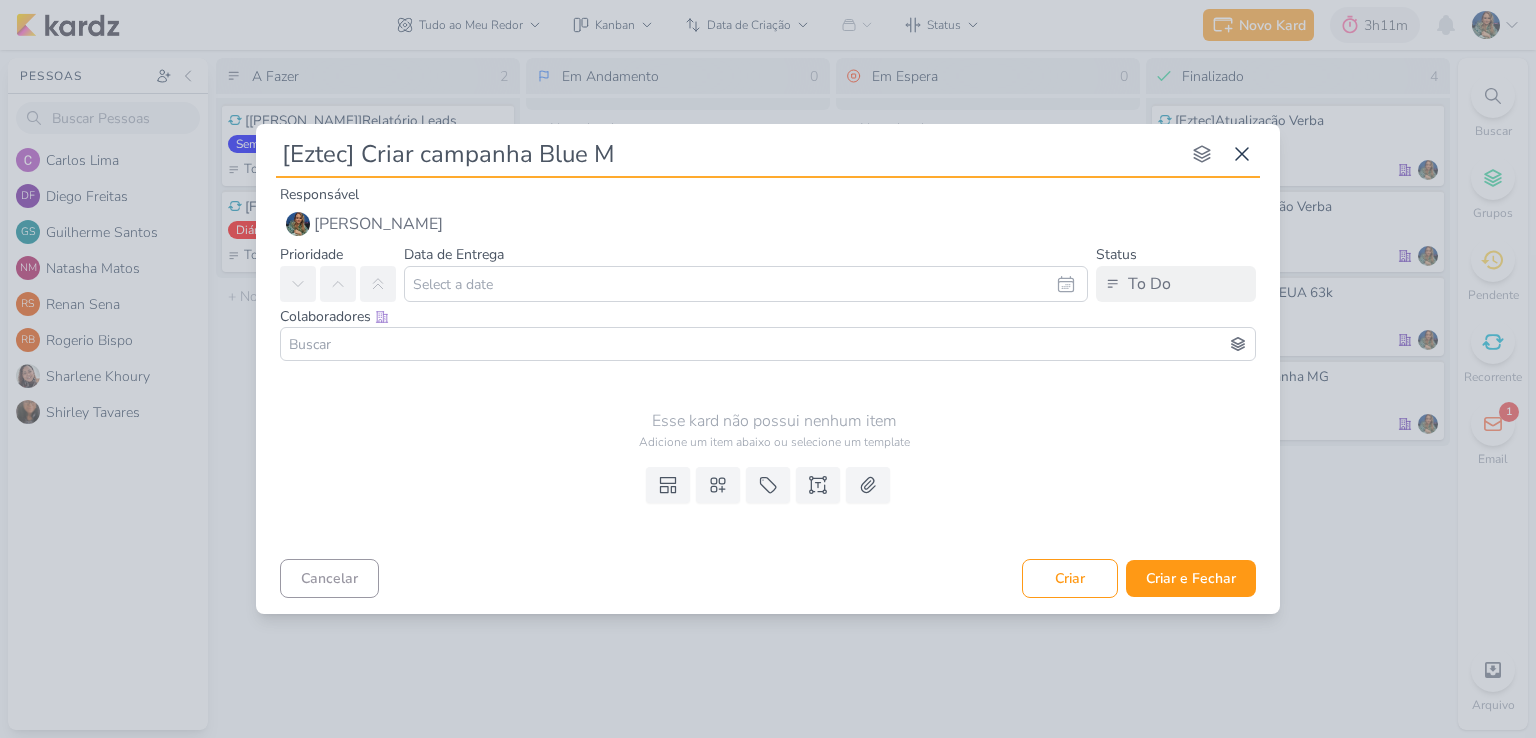 type 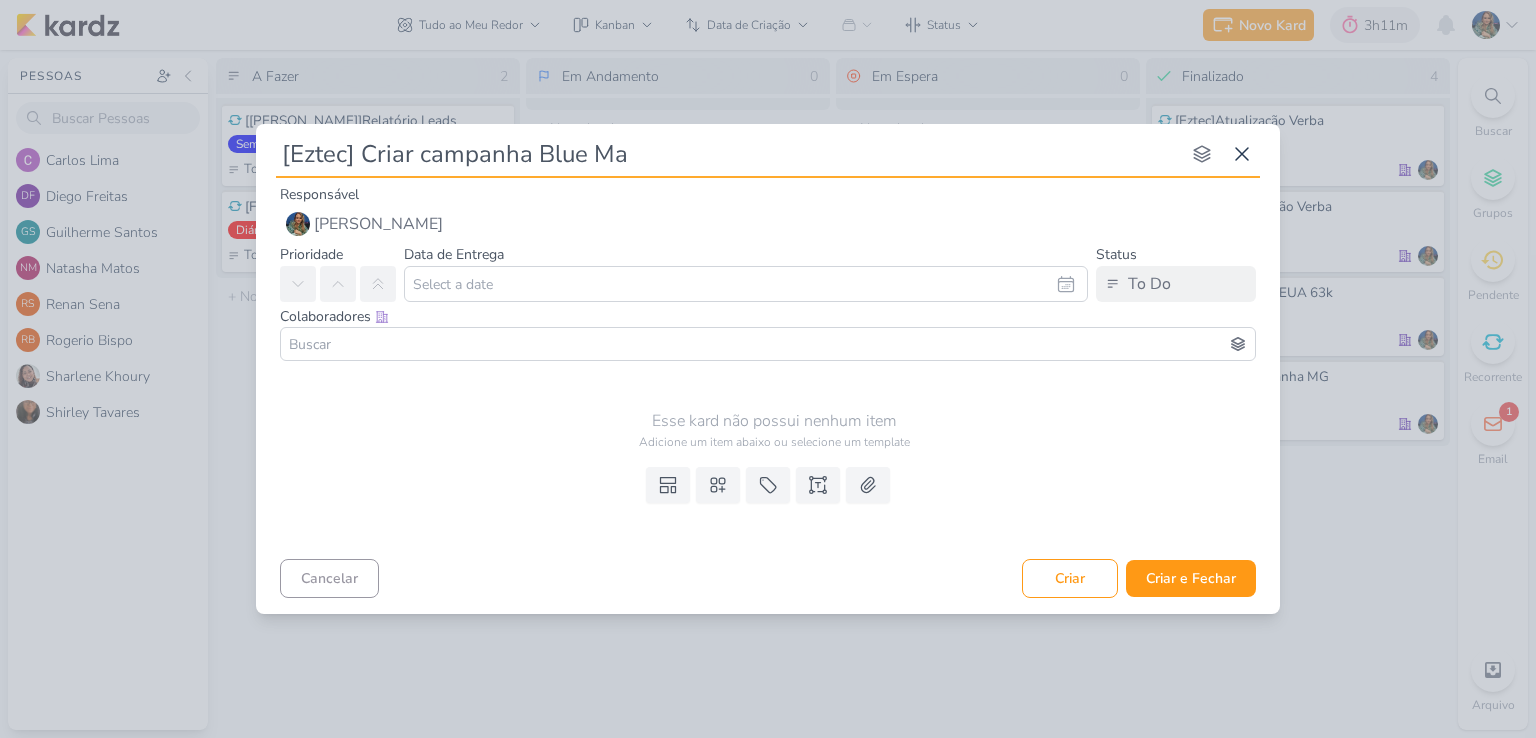 type on "[Eztec] Criar campanha Blue Mar" 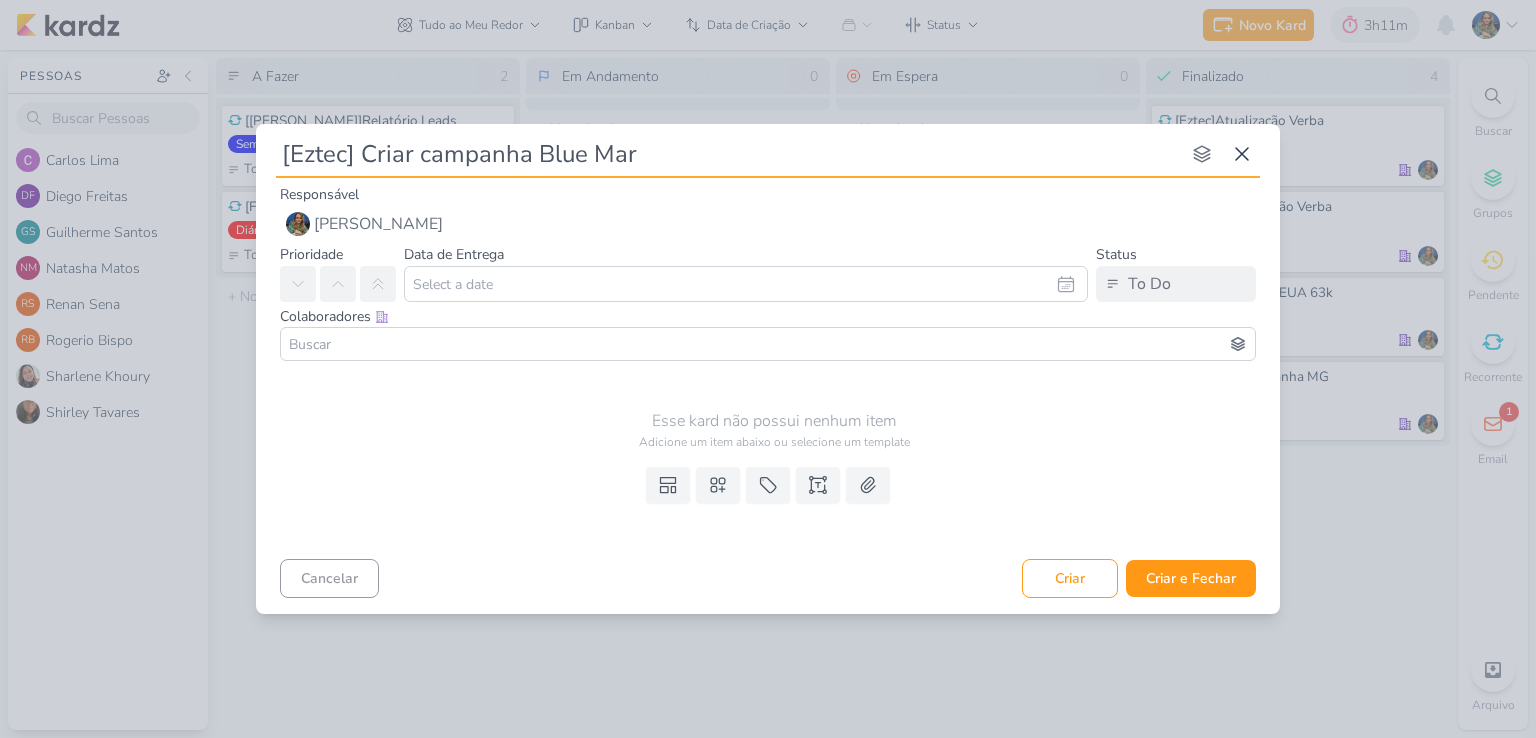 type 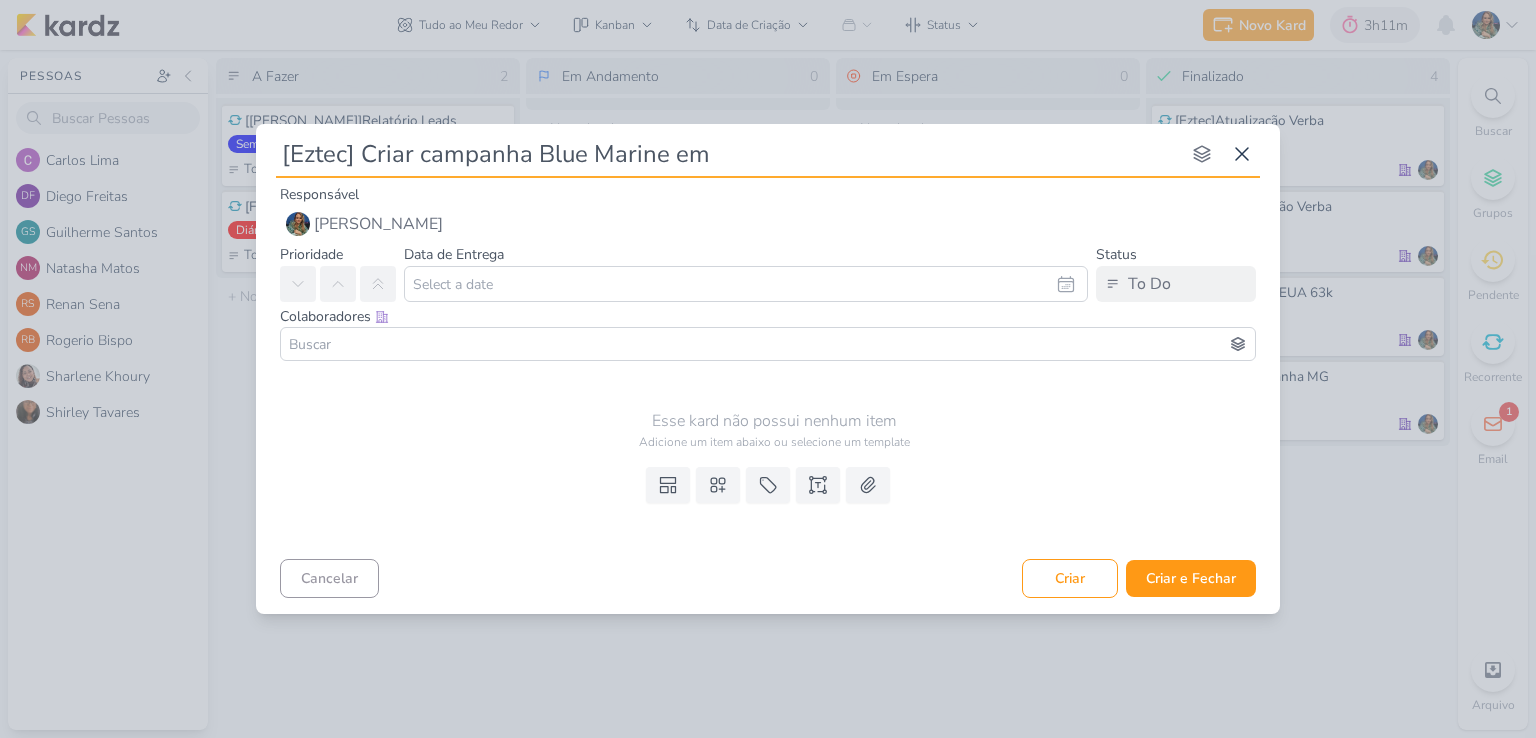 type on "[Eztec] Criar campanha Blue Marine em A" 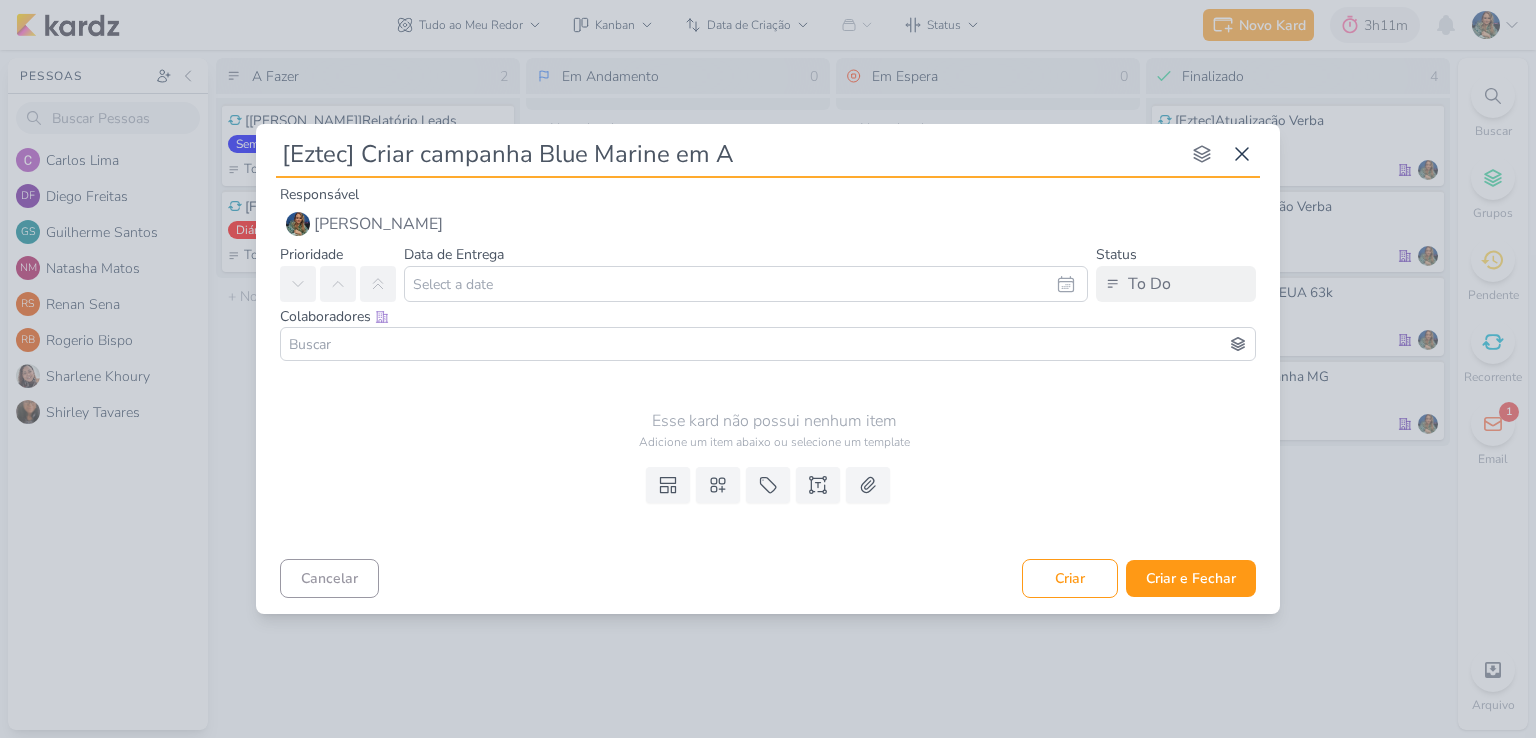 type 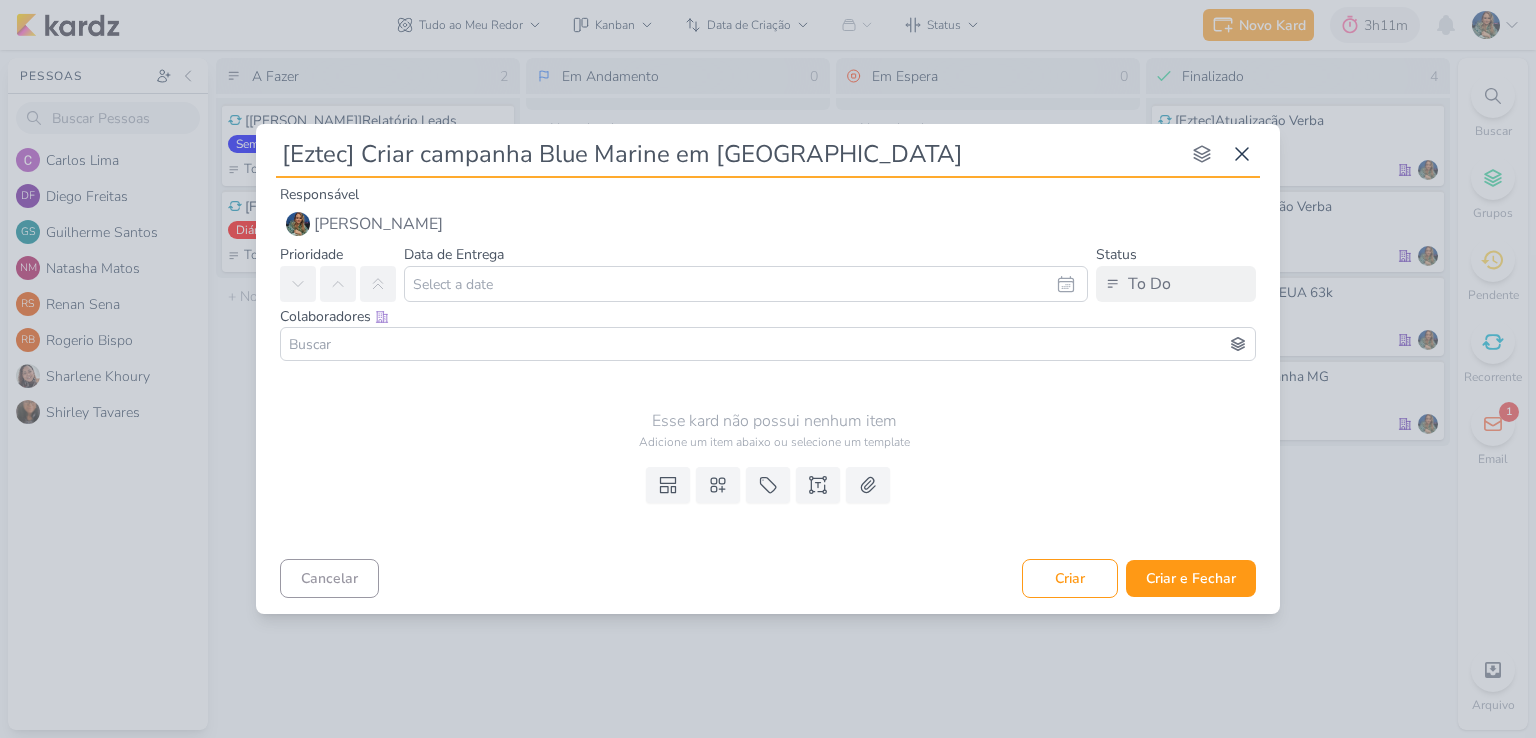 type on "[Eztec] Criar campanha Blue Marine em [GEOGRAPHIC_DATA]" 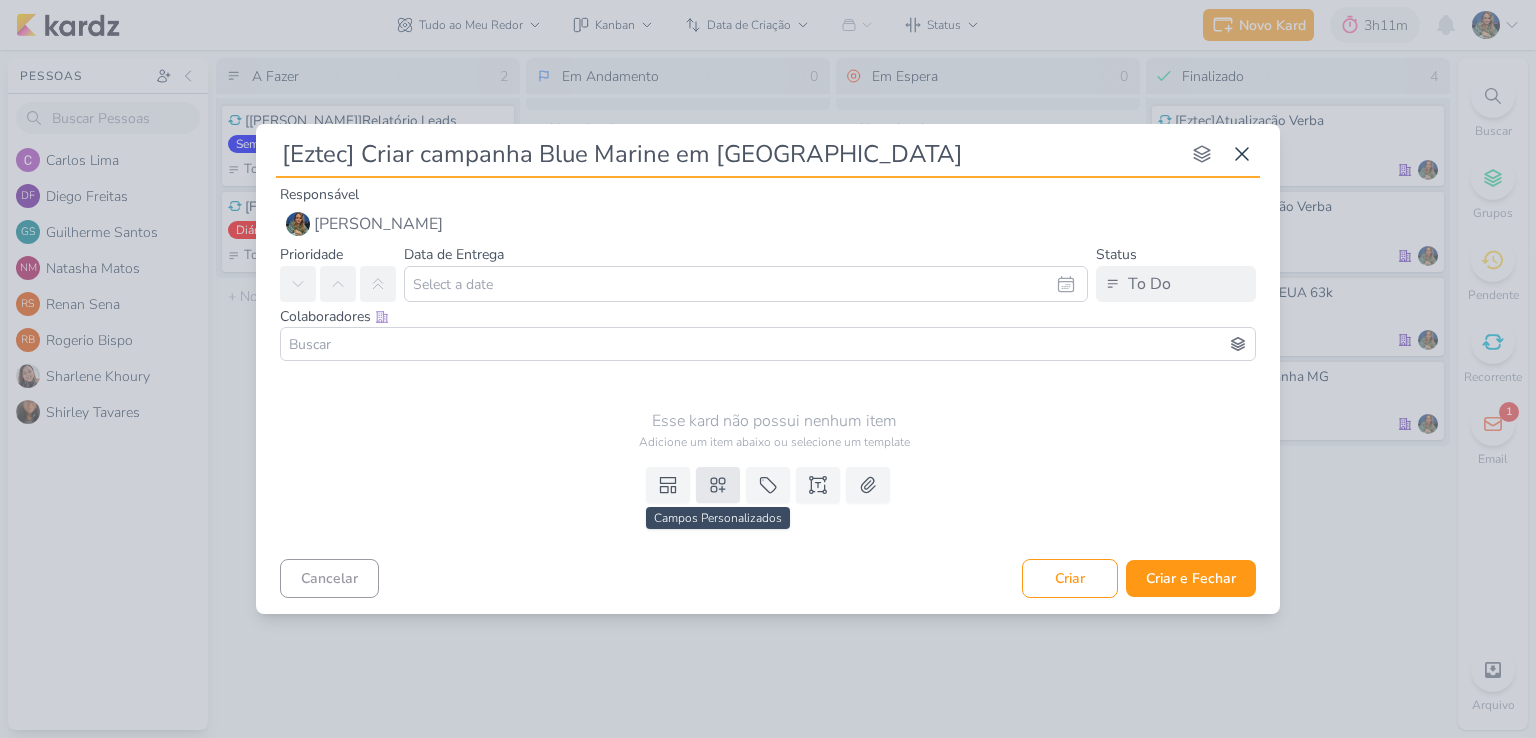 type on "[Eztec] Criar campanha Blue Marine em [GEOGRAPHIC_DATA]" 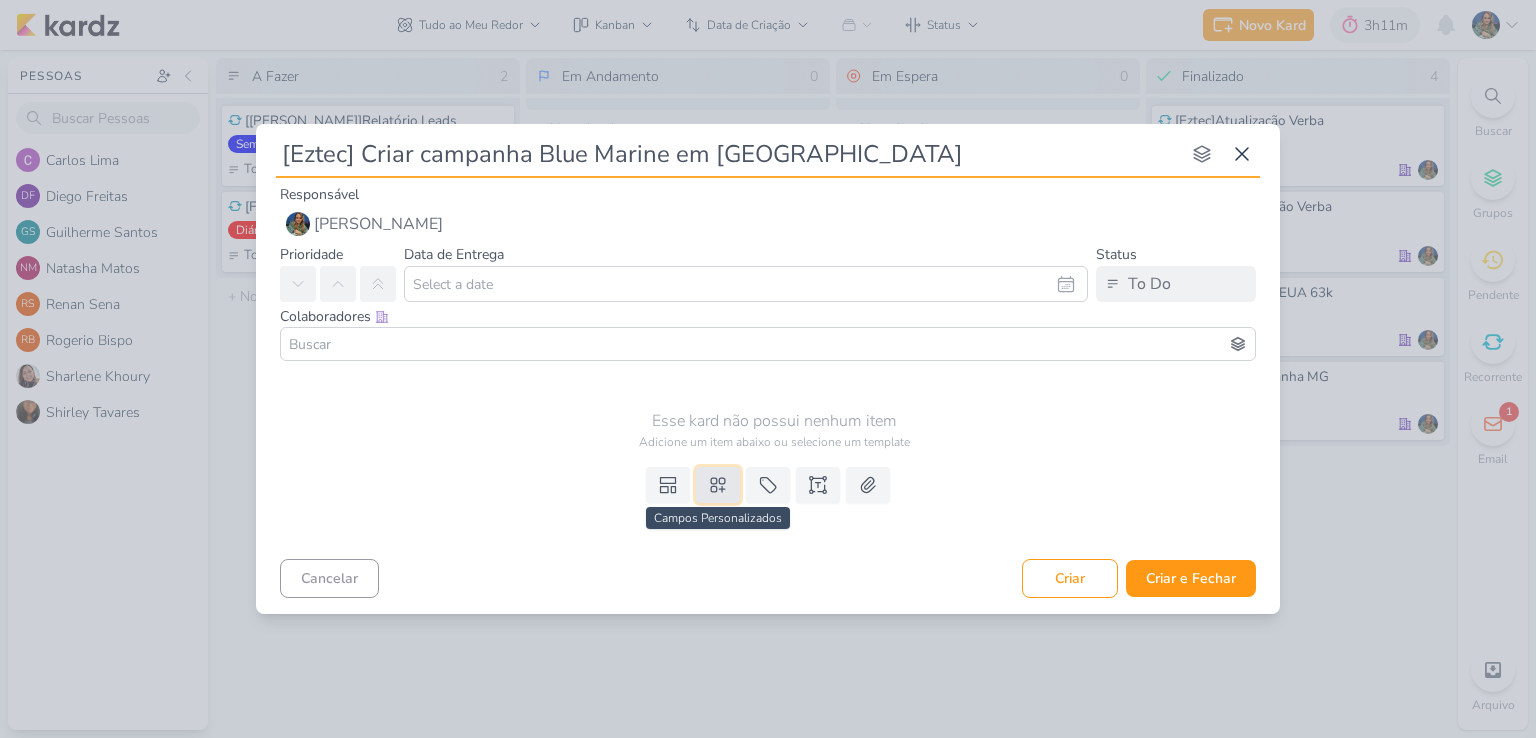 click at bounding box center (718, 485) 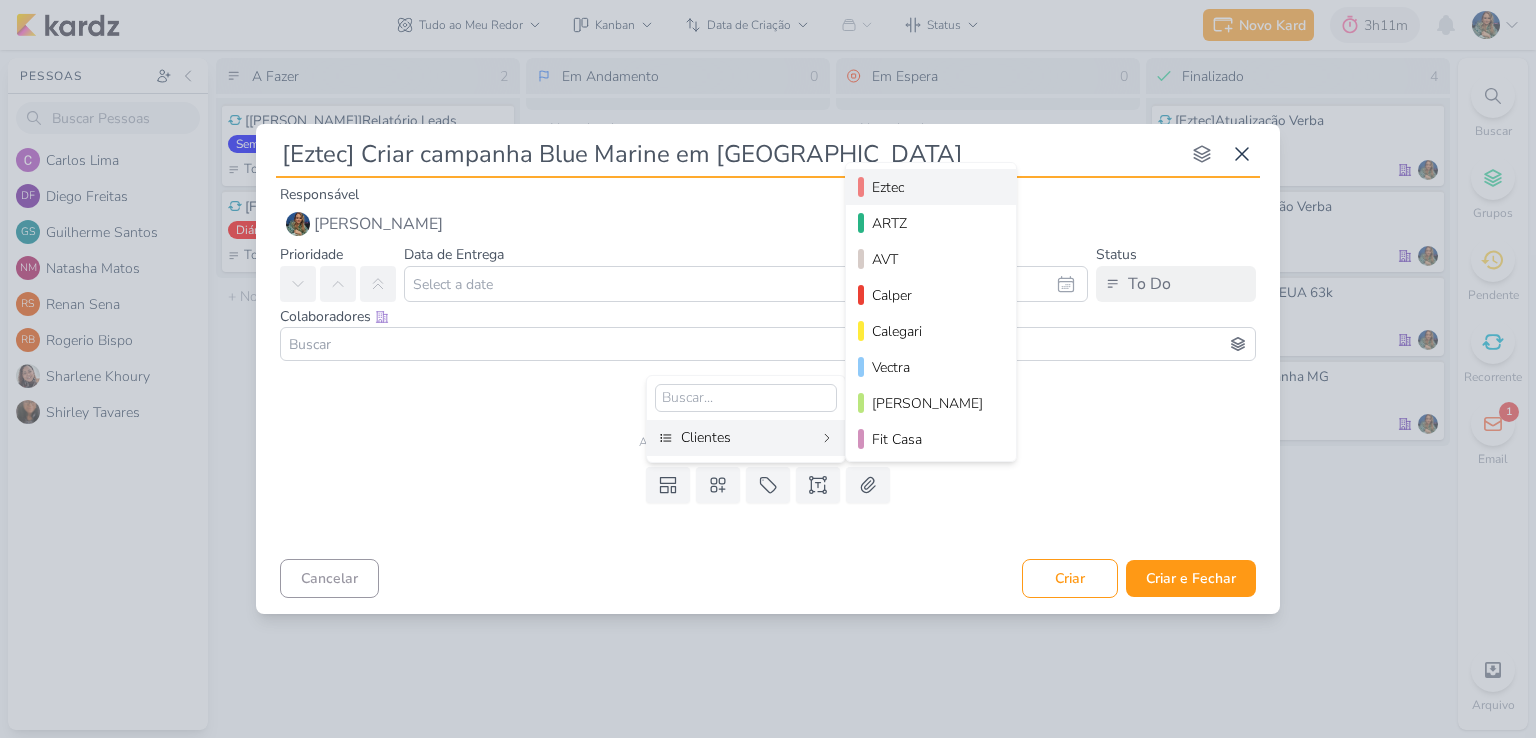 click on "Eztec" at bounding box center [932, 187] 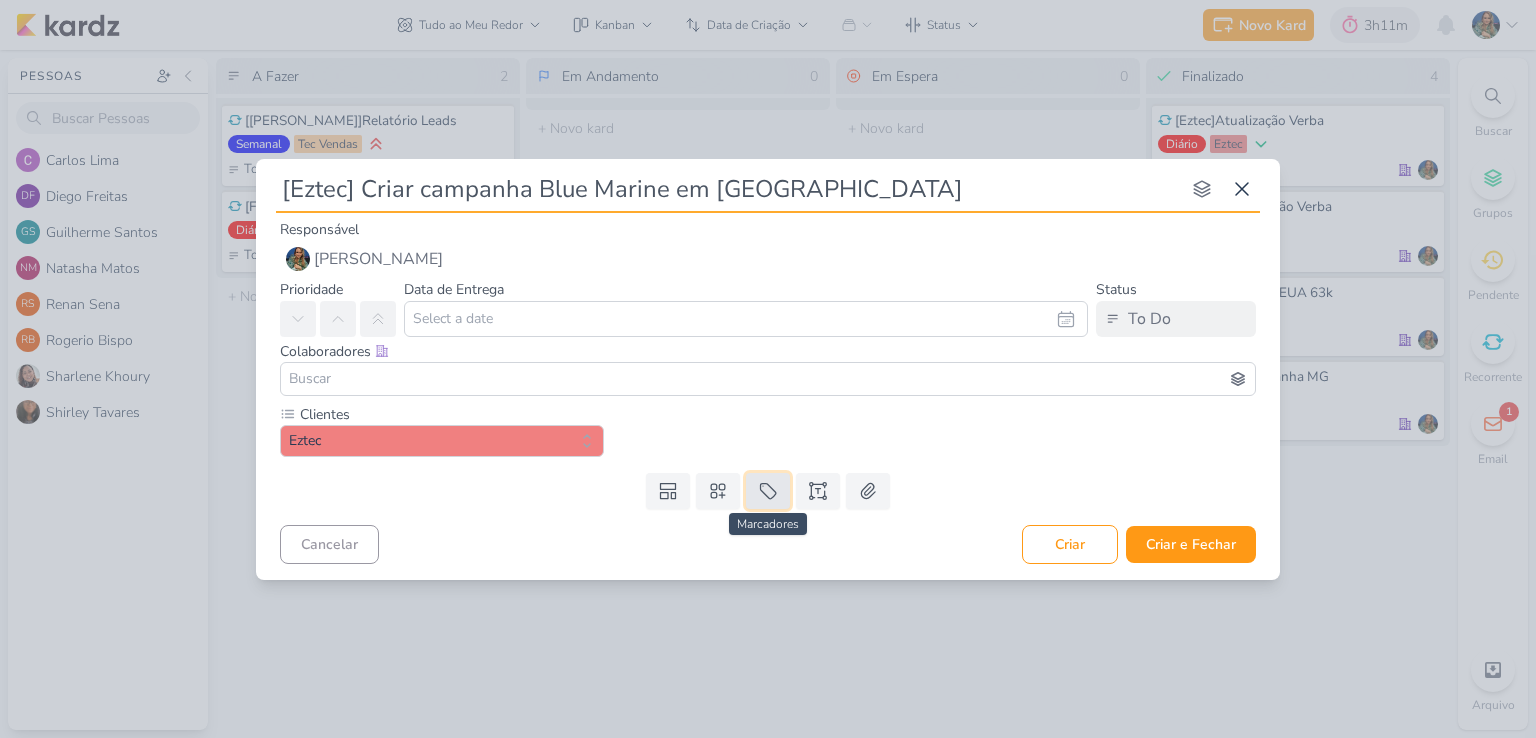 click 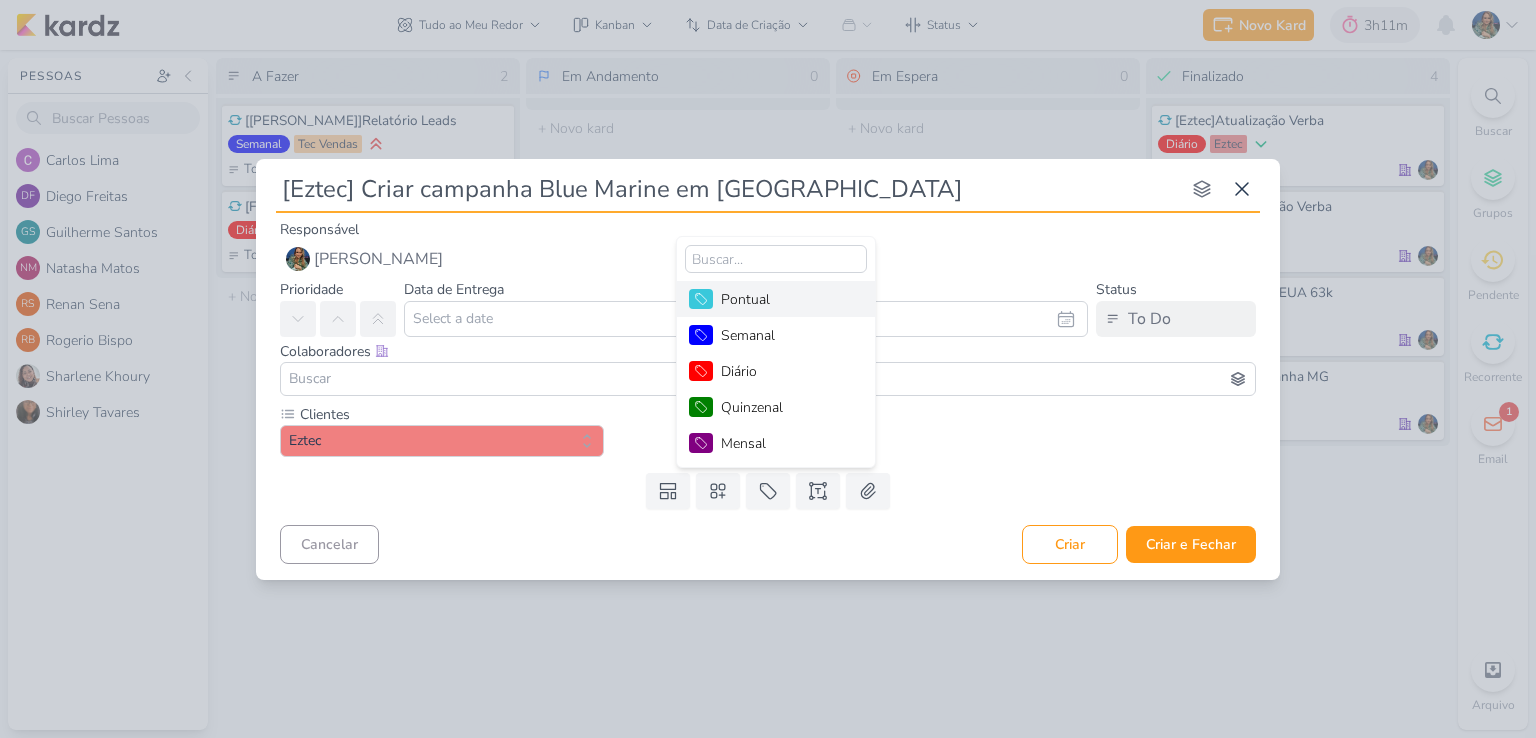 click on "Pontual" at bounding box center [786, 299] 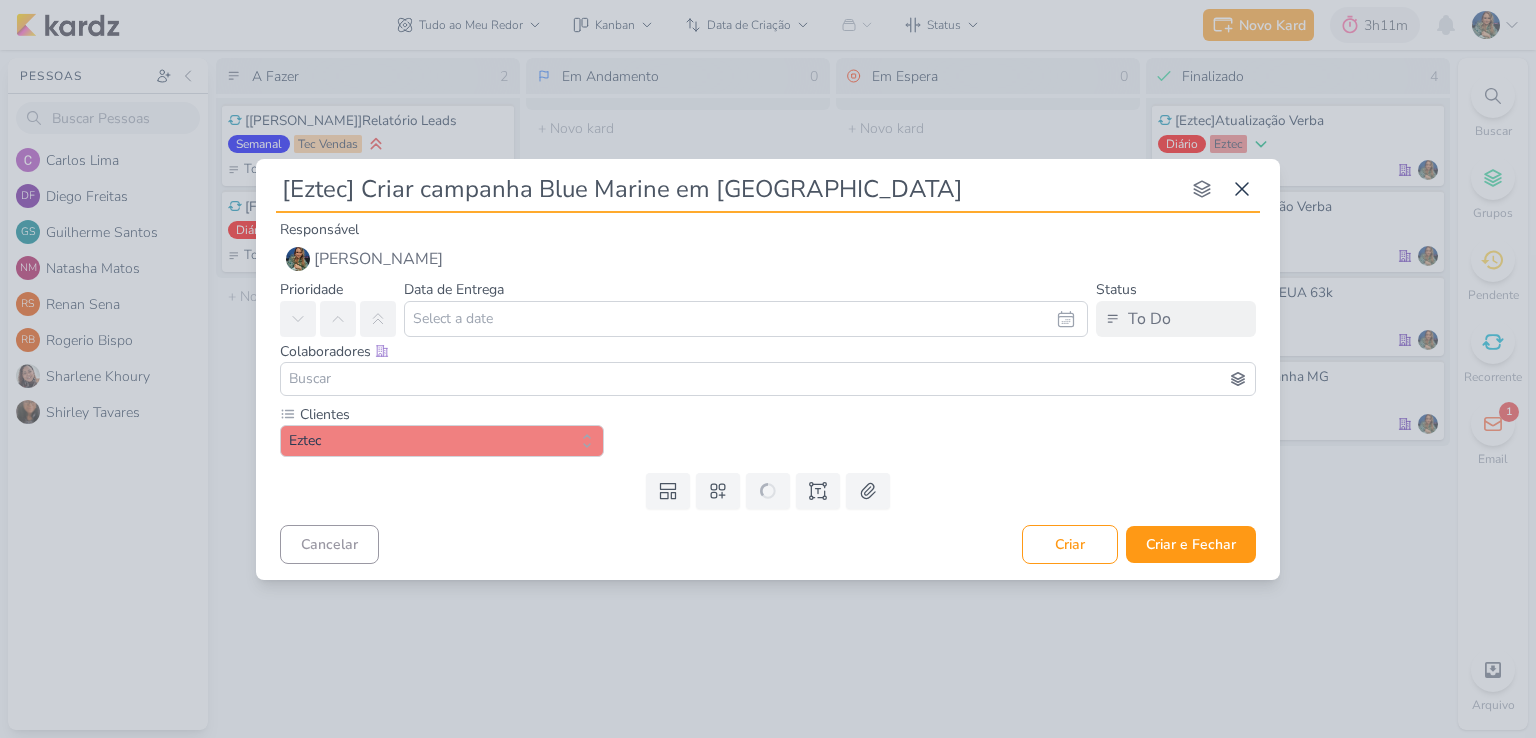 type 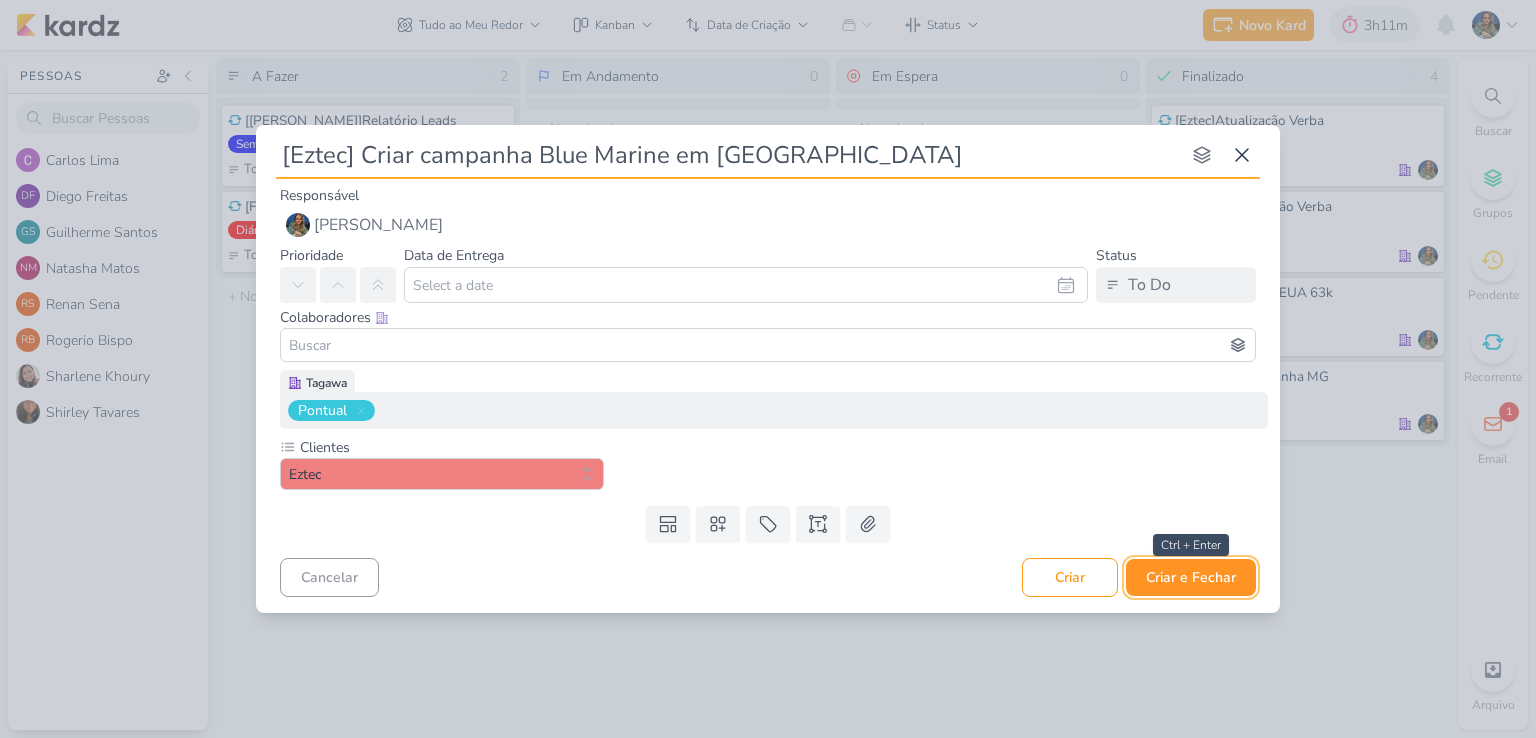 click on "Criar e Fechar" at bounding box center [1191, 577] 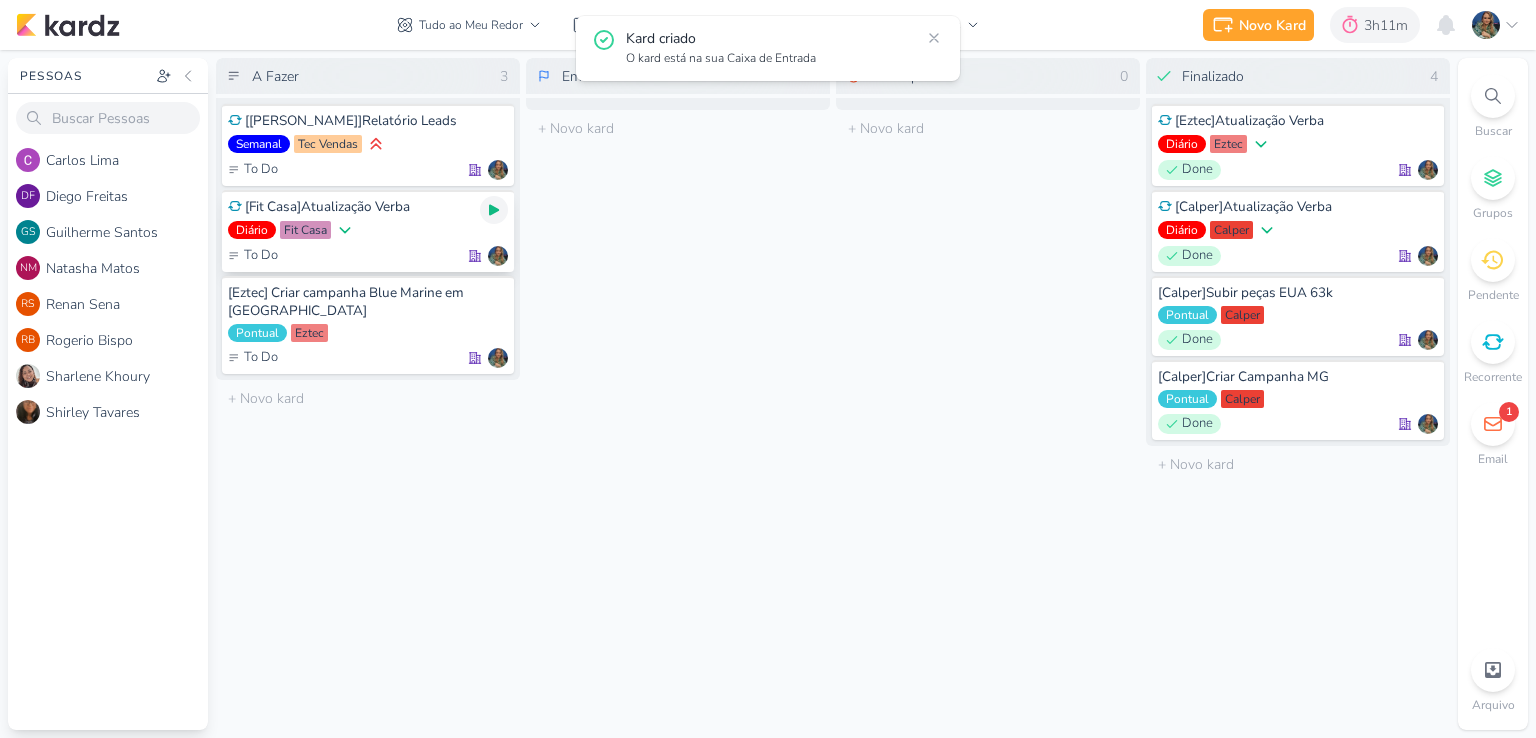 click 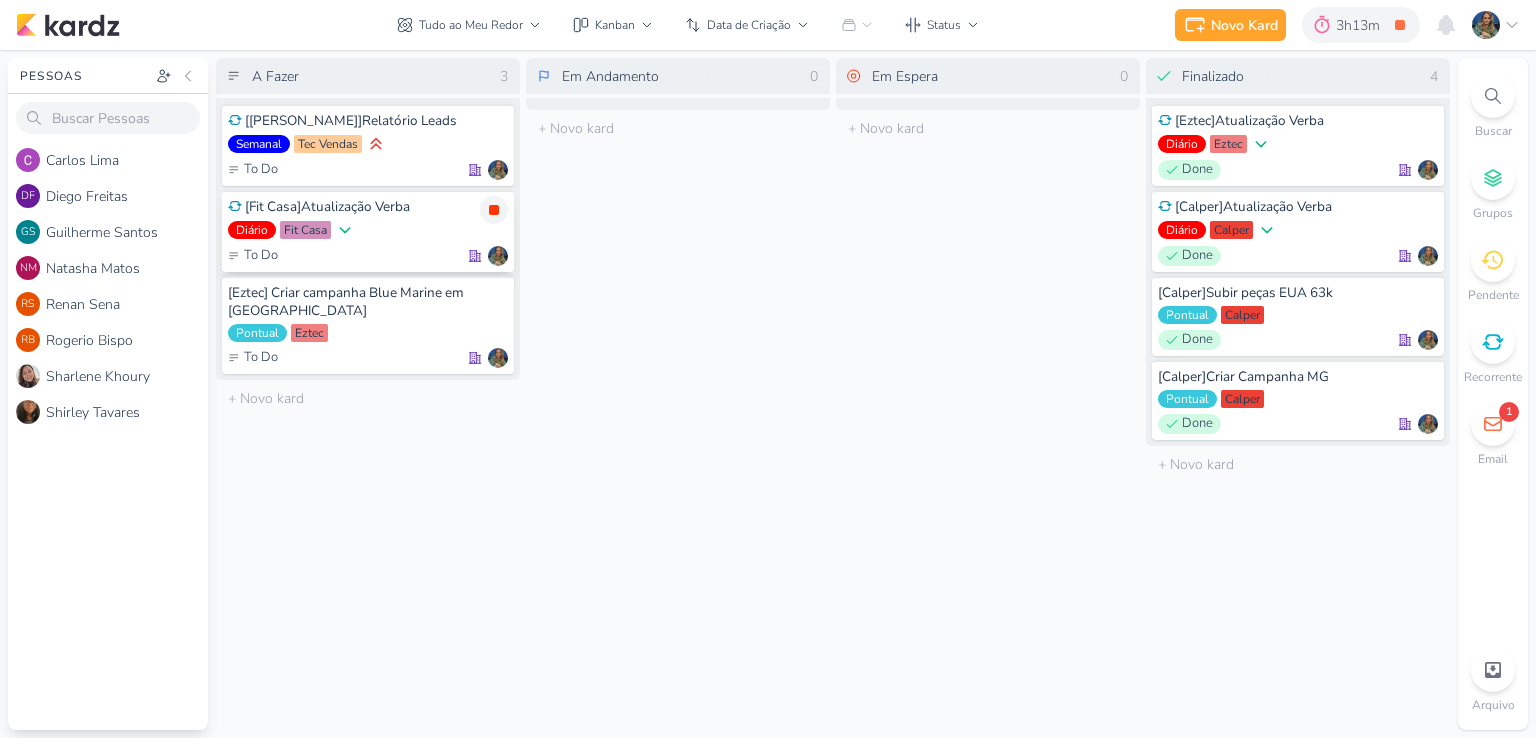 click 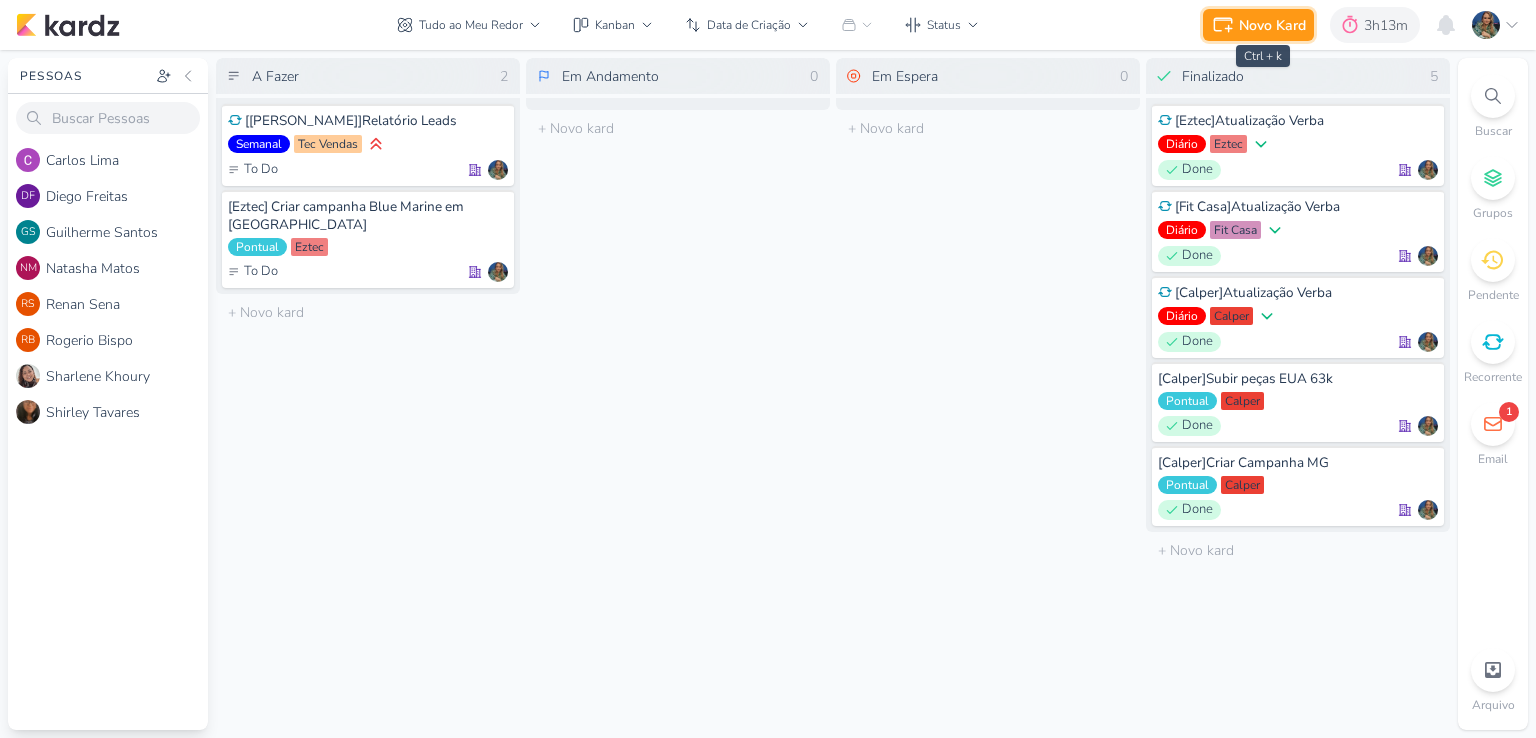 click on "Novo Kard" at bounding box center [1272, 25] 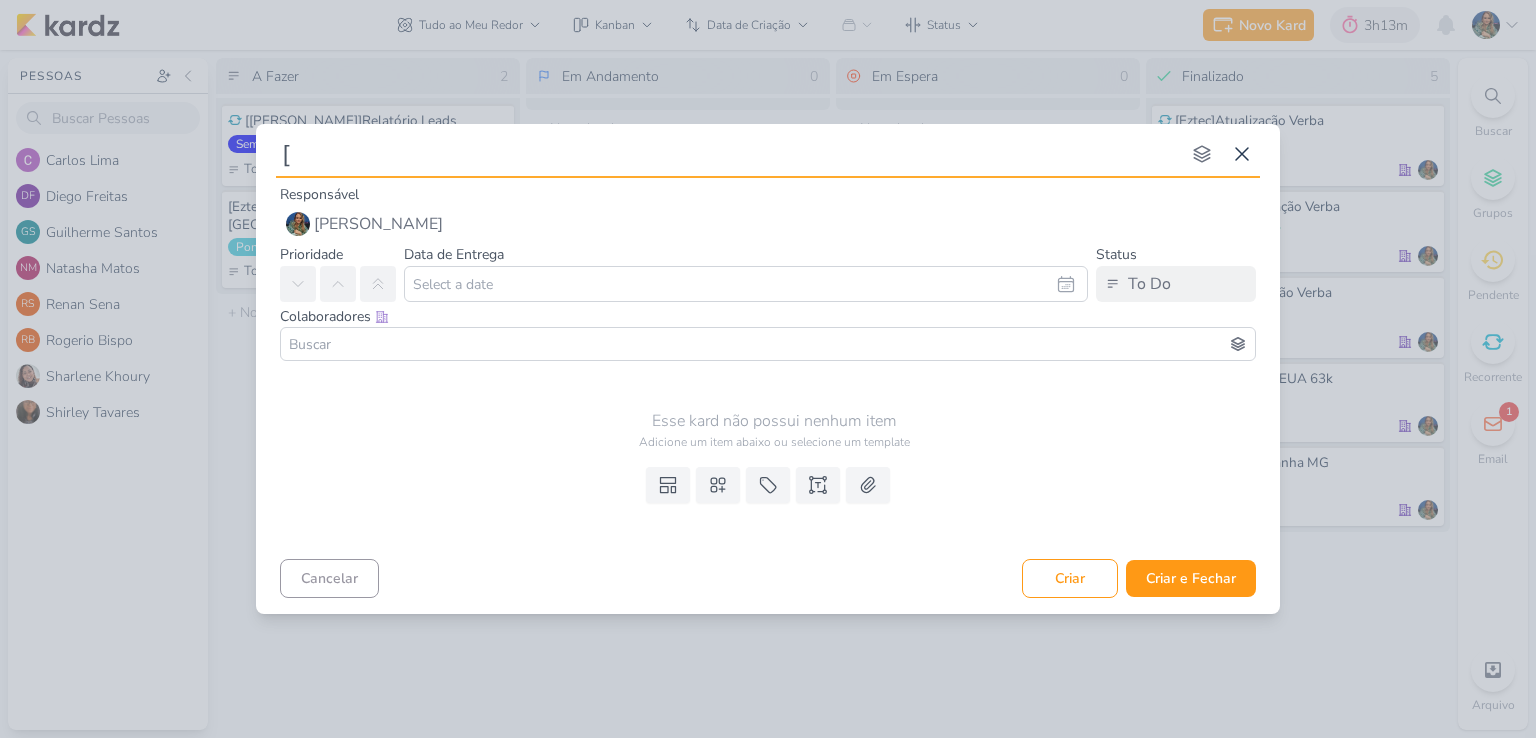type on "[W" 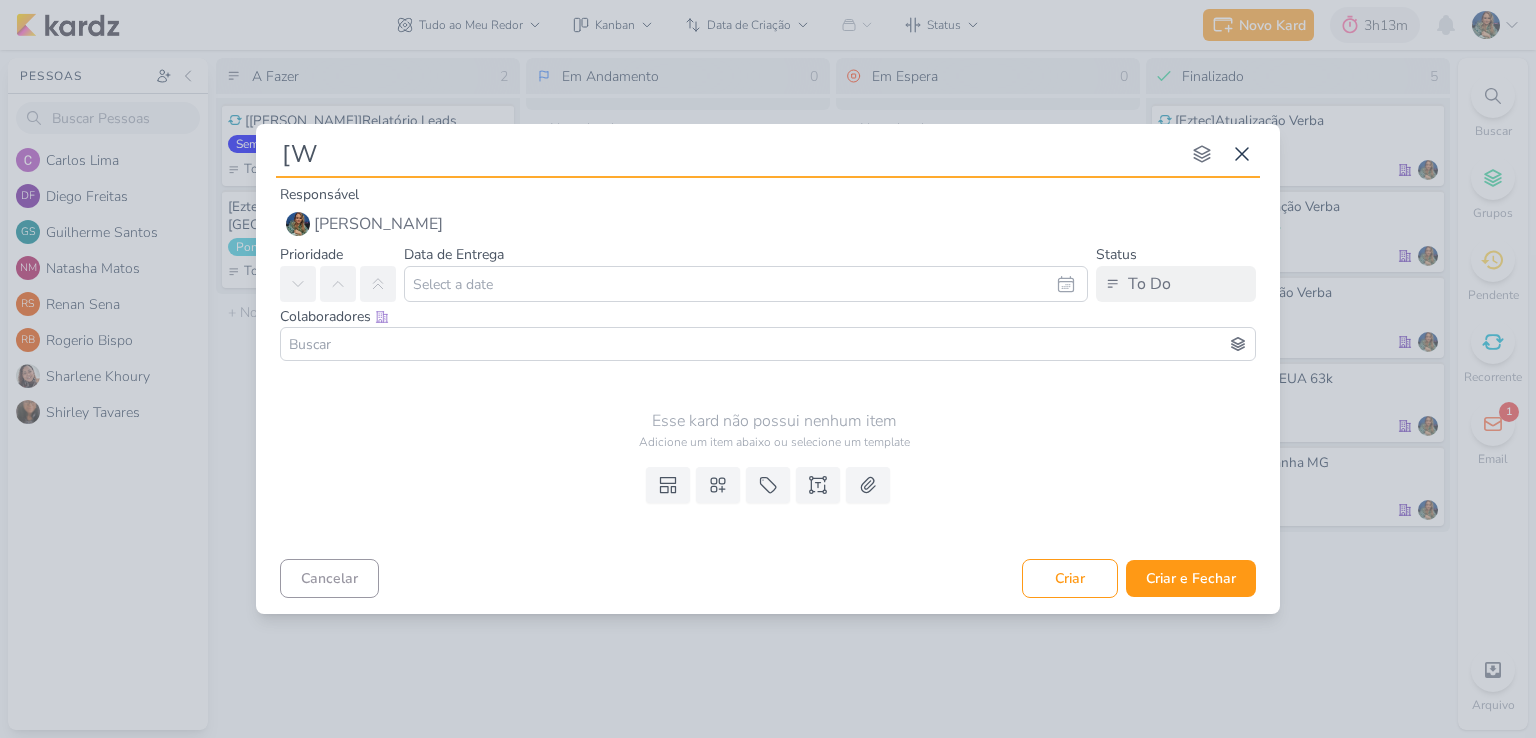 type 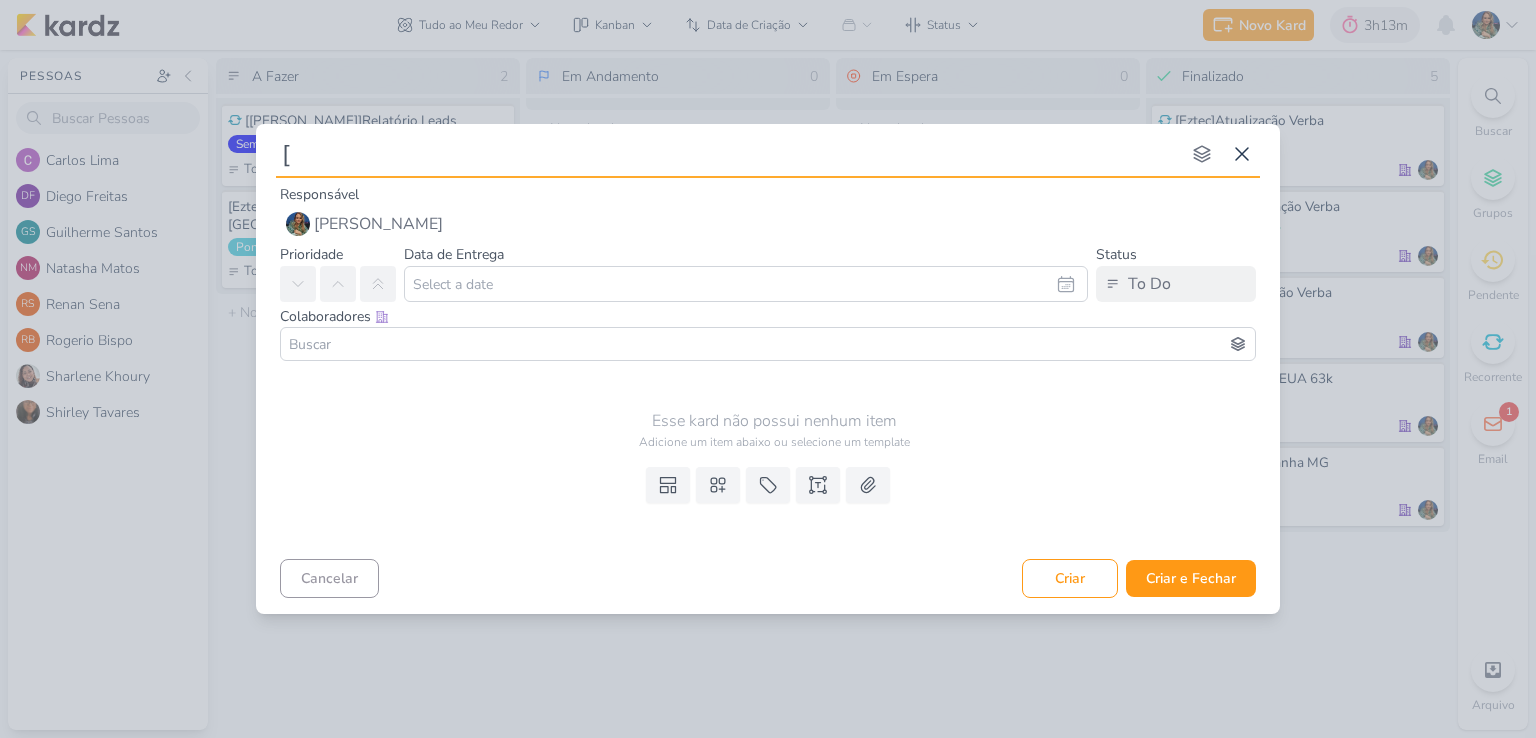type on "[E" 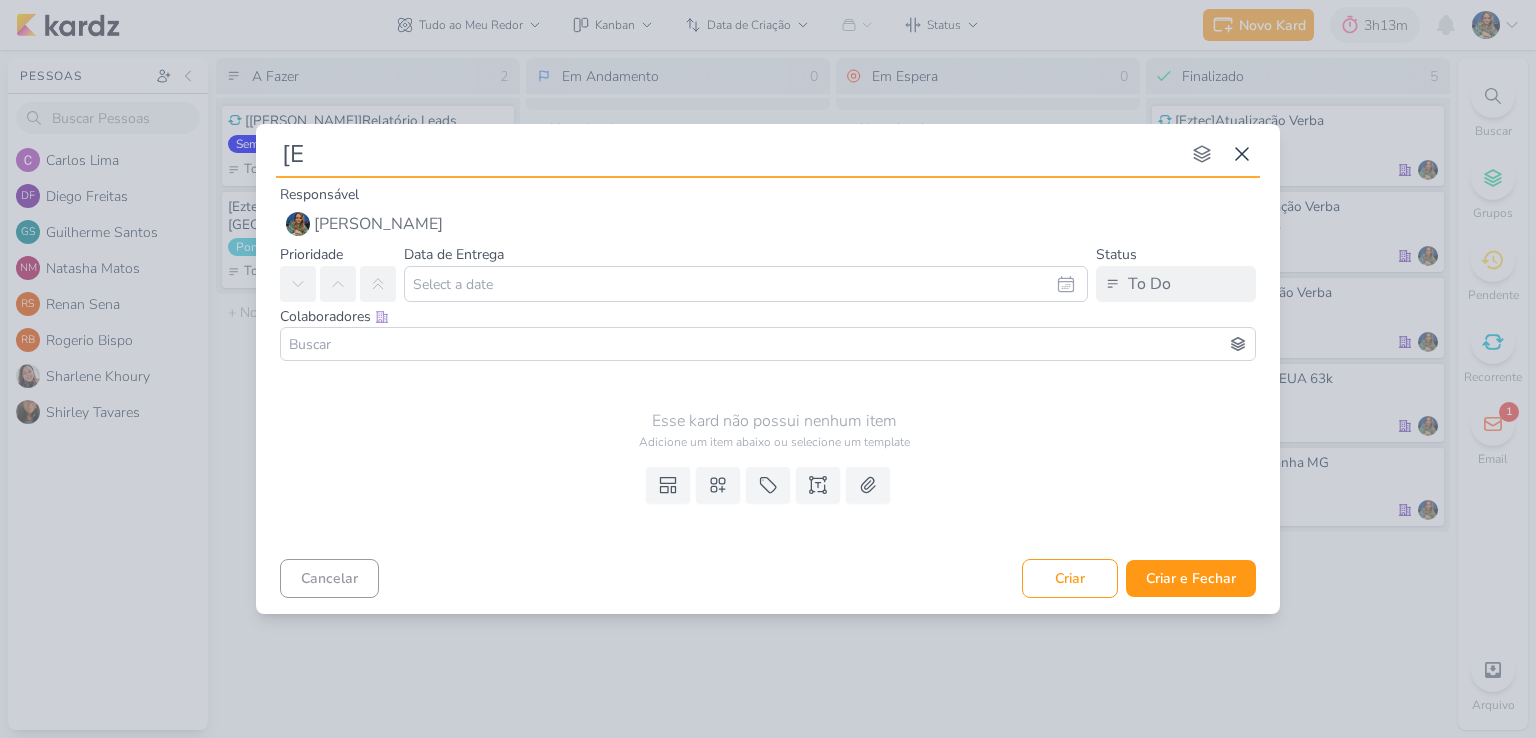 type 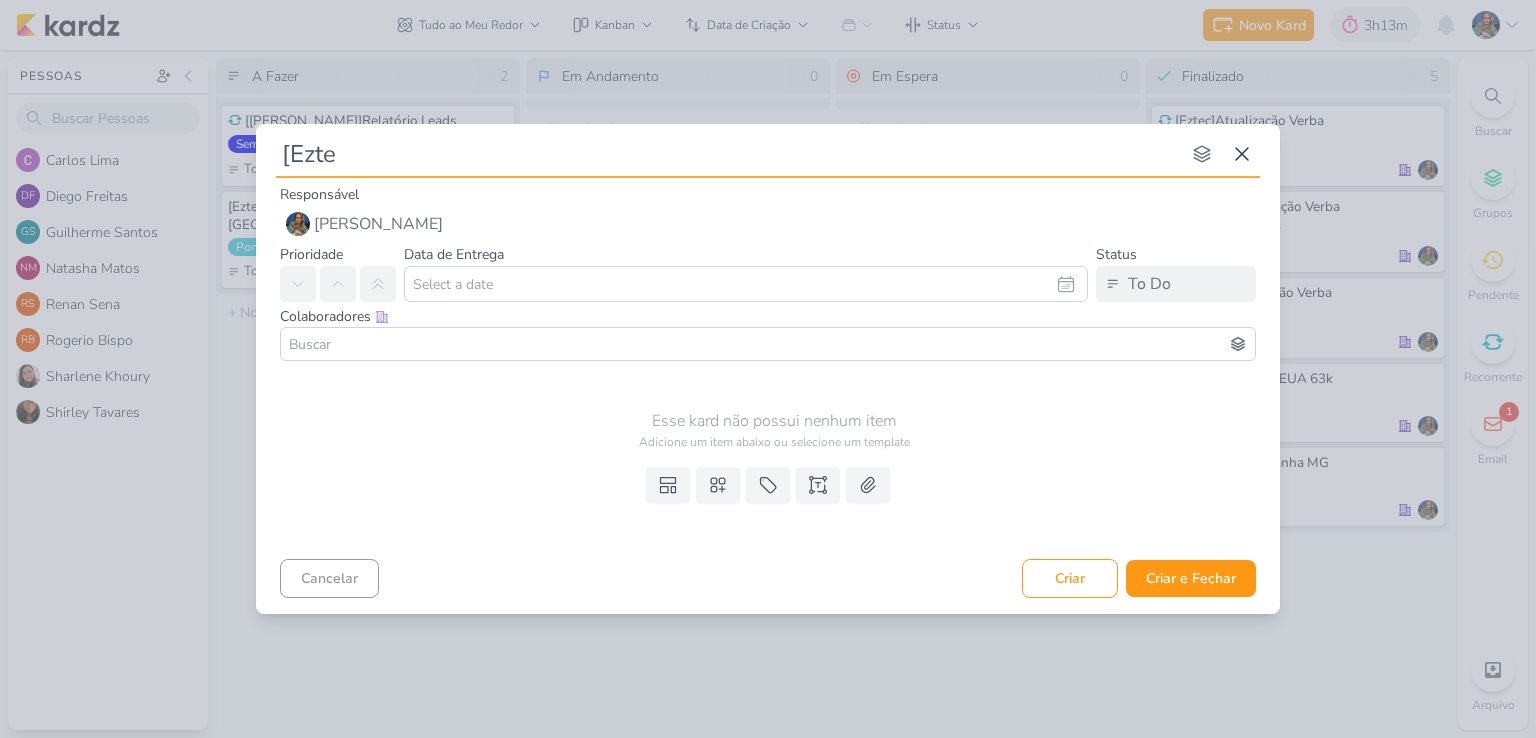 type on "[Eztec" 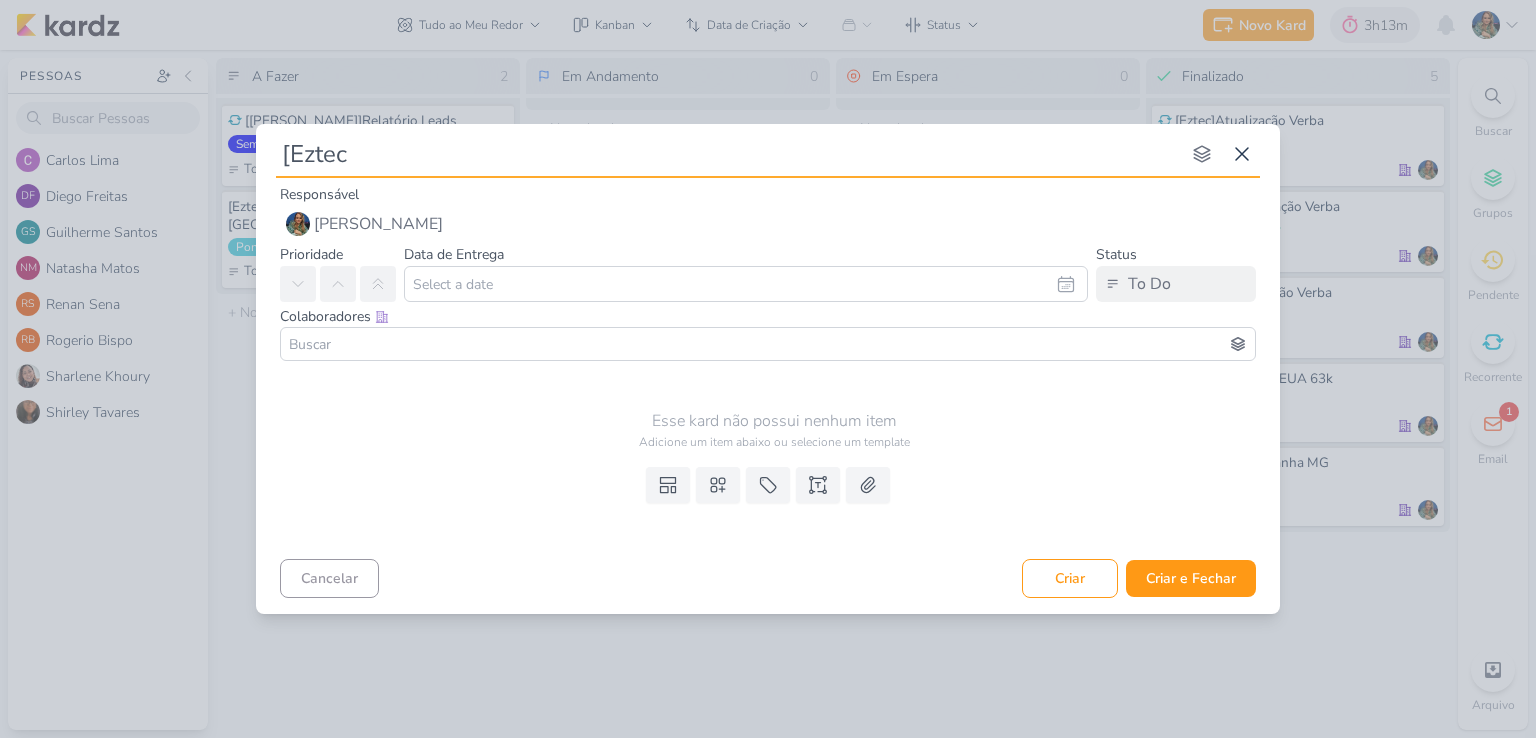 type 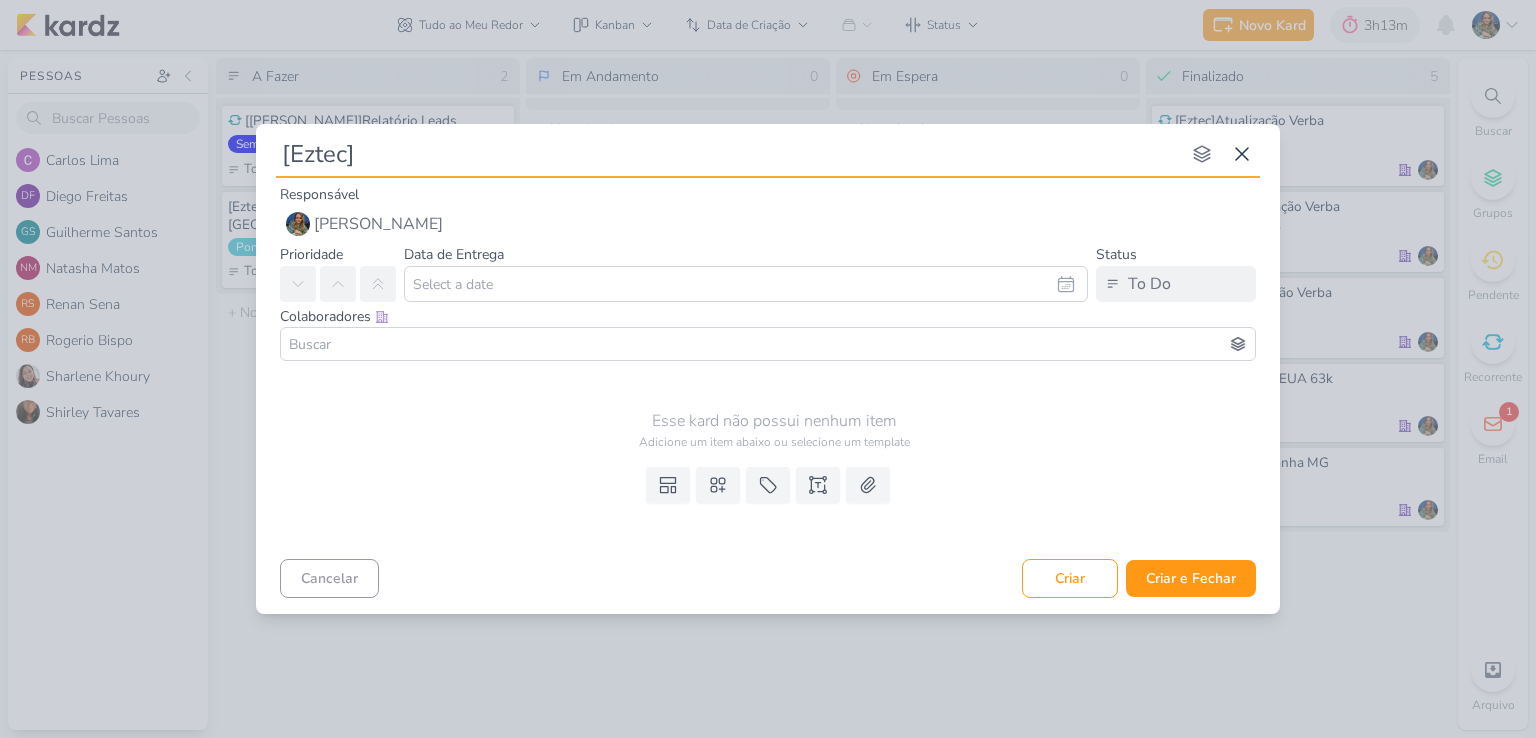 type 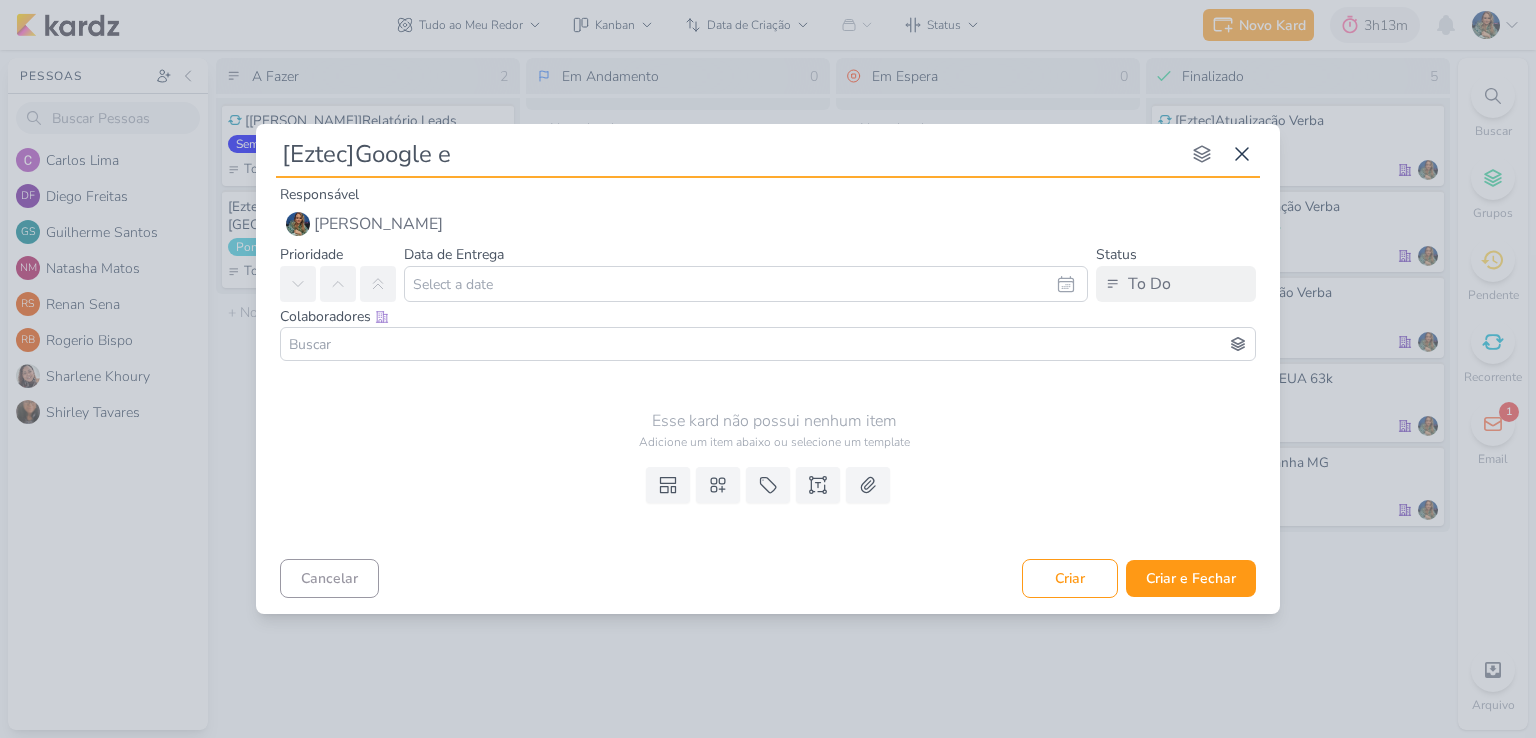 type on "[Eztec]Google e E" 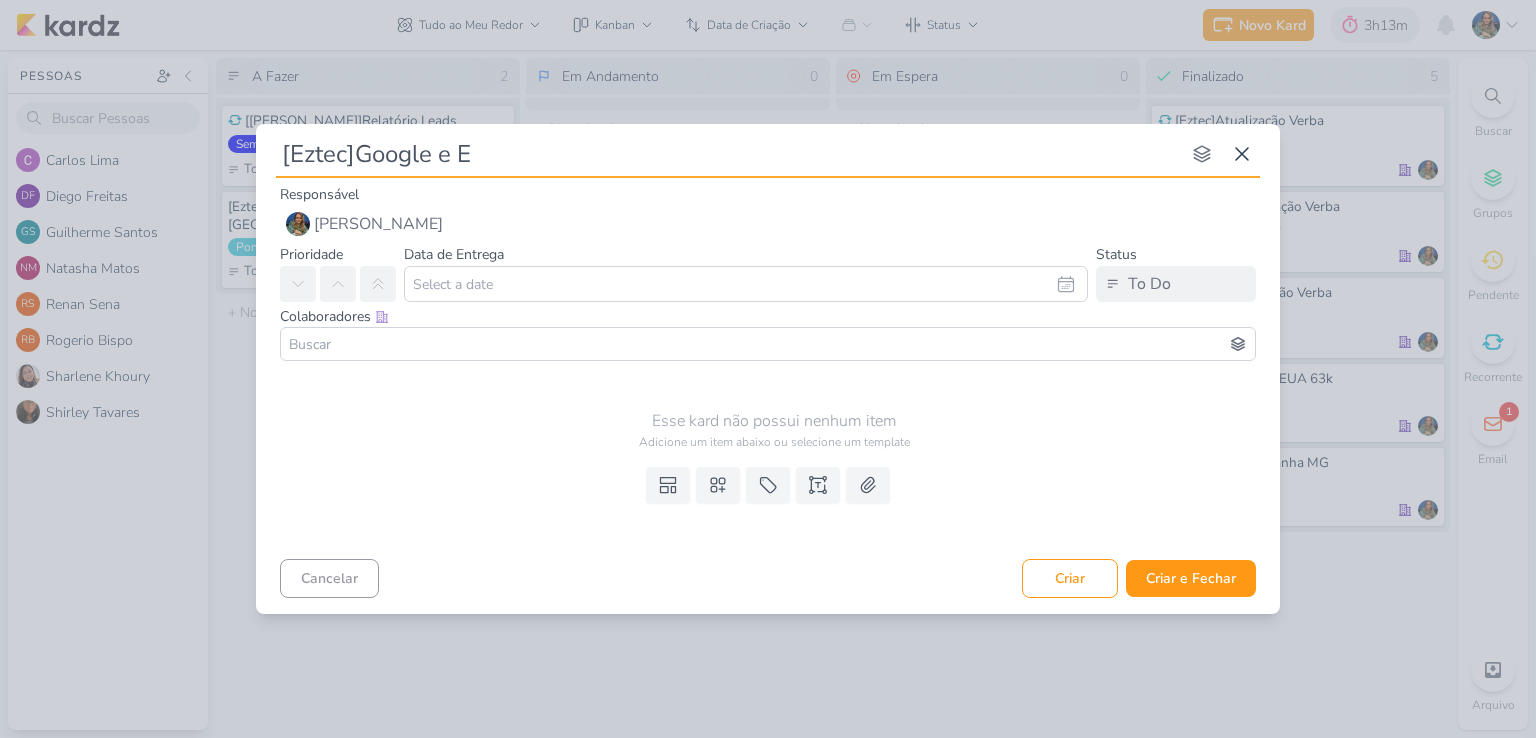 type 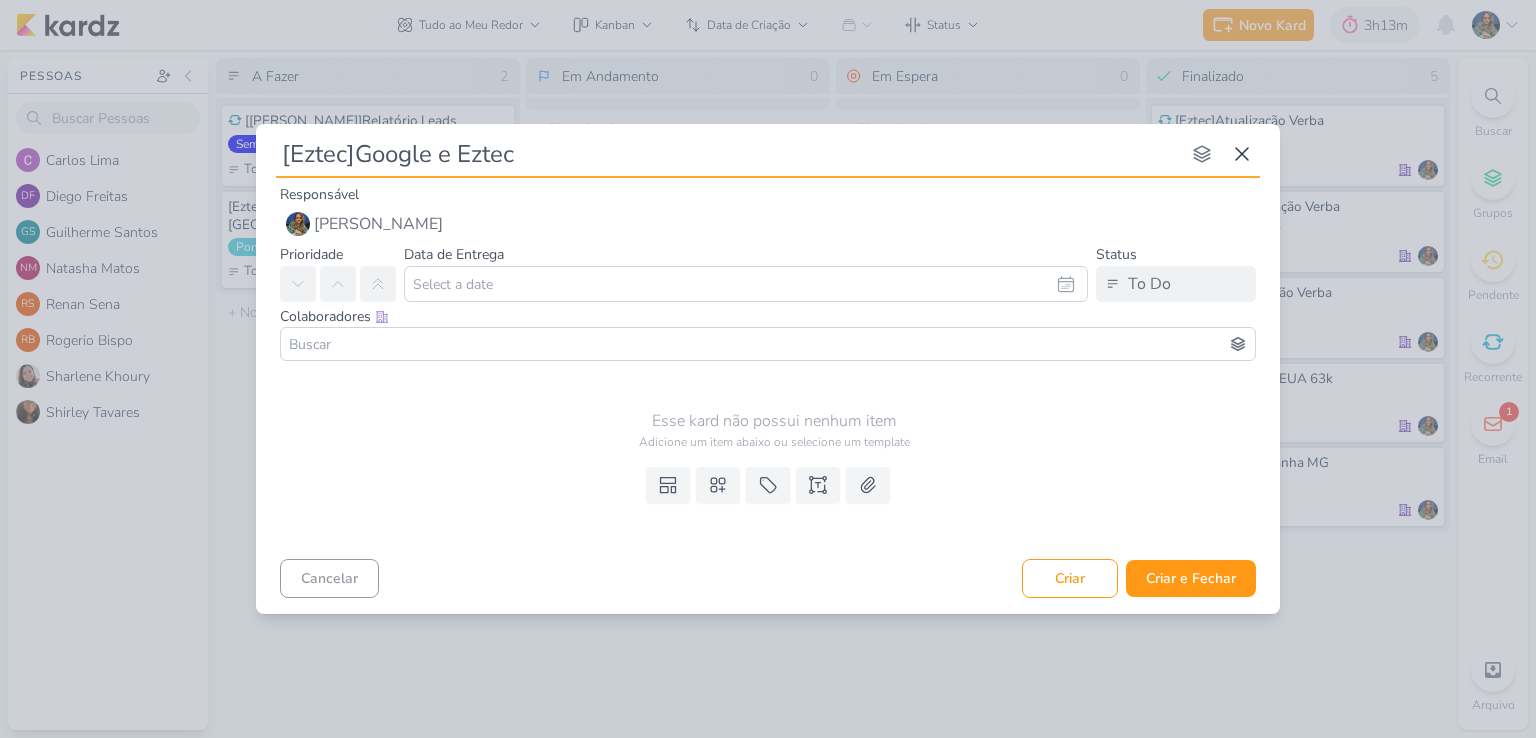 type on "[Eztec]Google e Eztec" 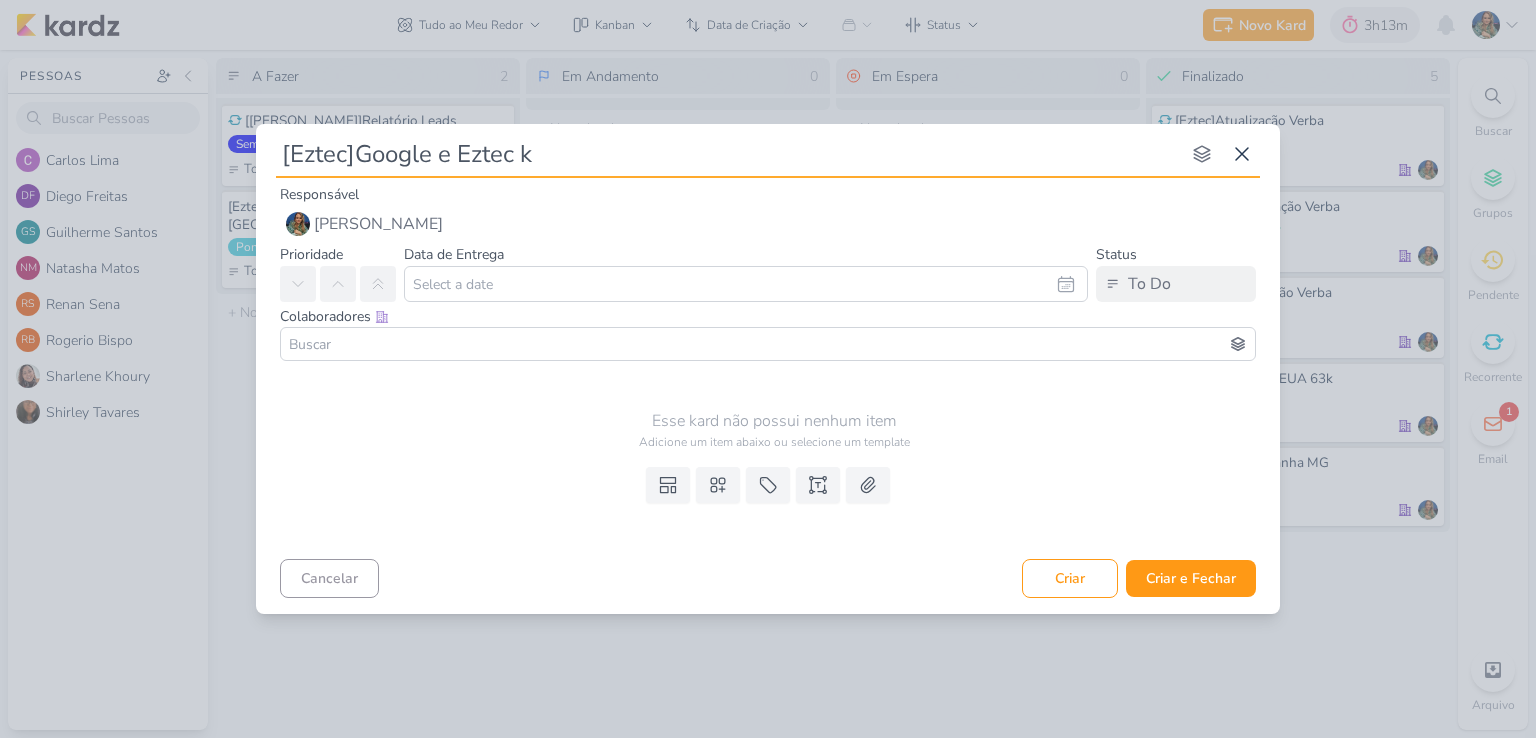type on "[Eztec]Google e Eztec ki" 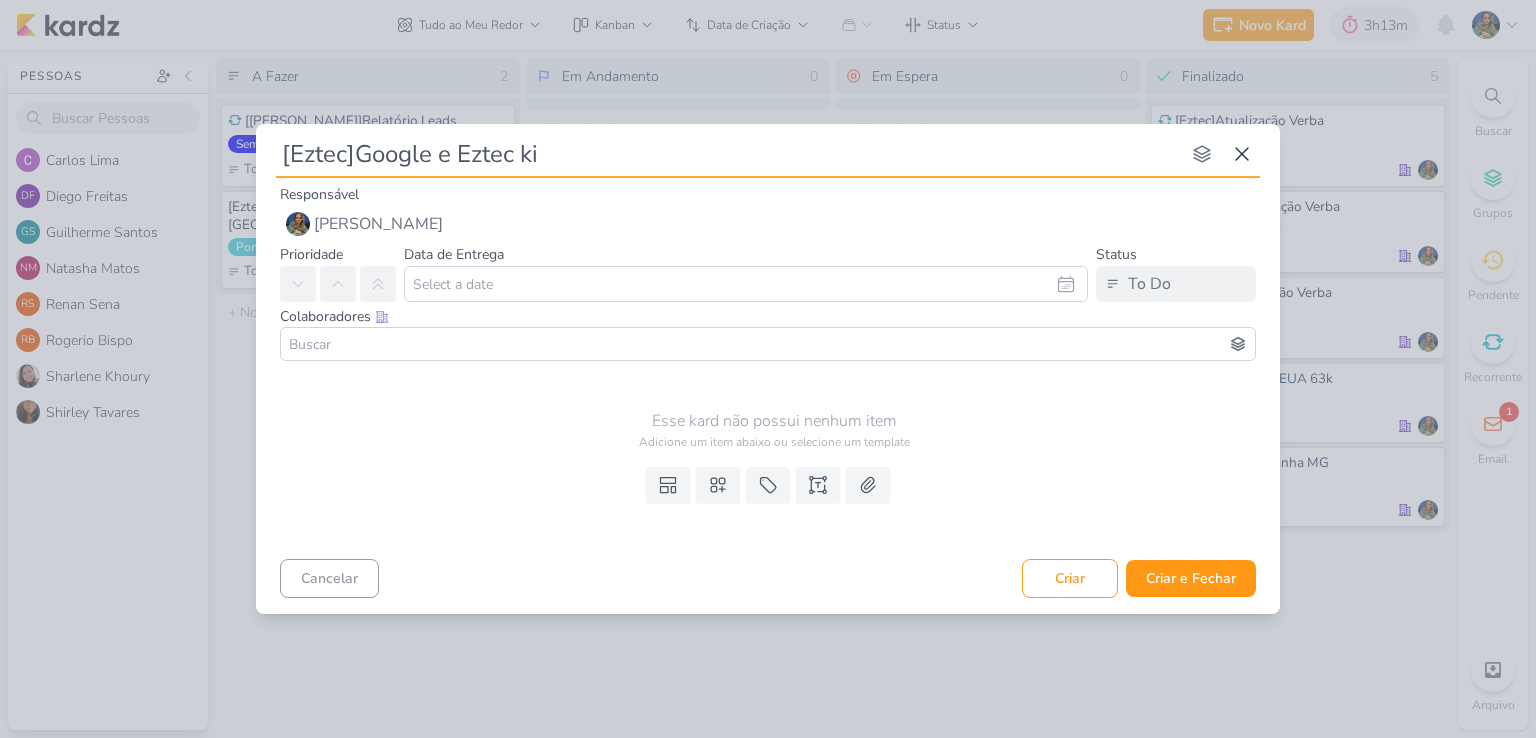 type 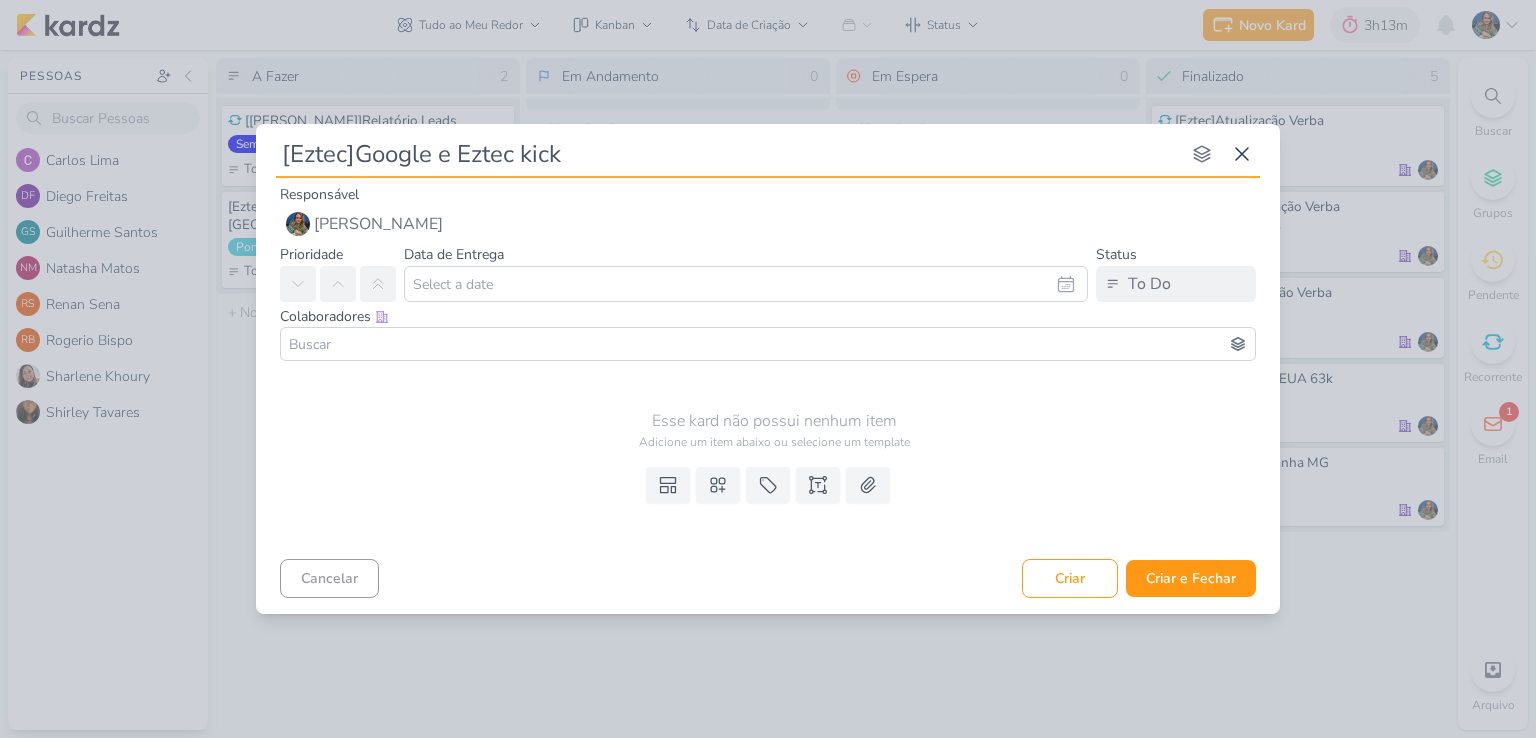 type on "[Eztec]Google e Eztec kicko" 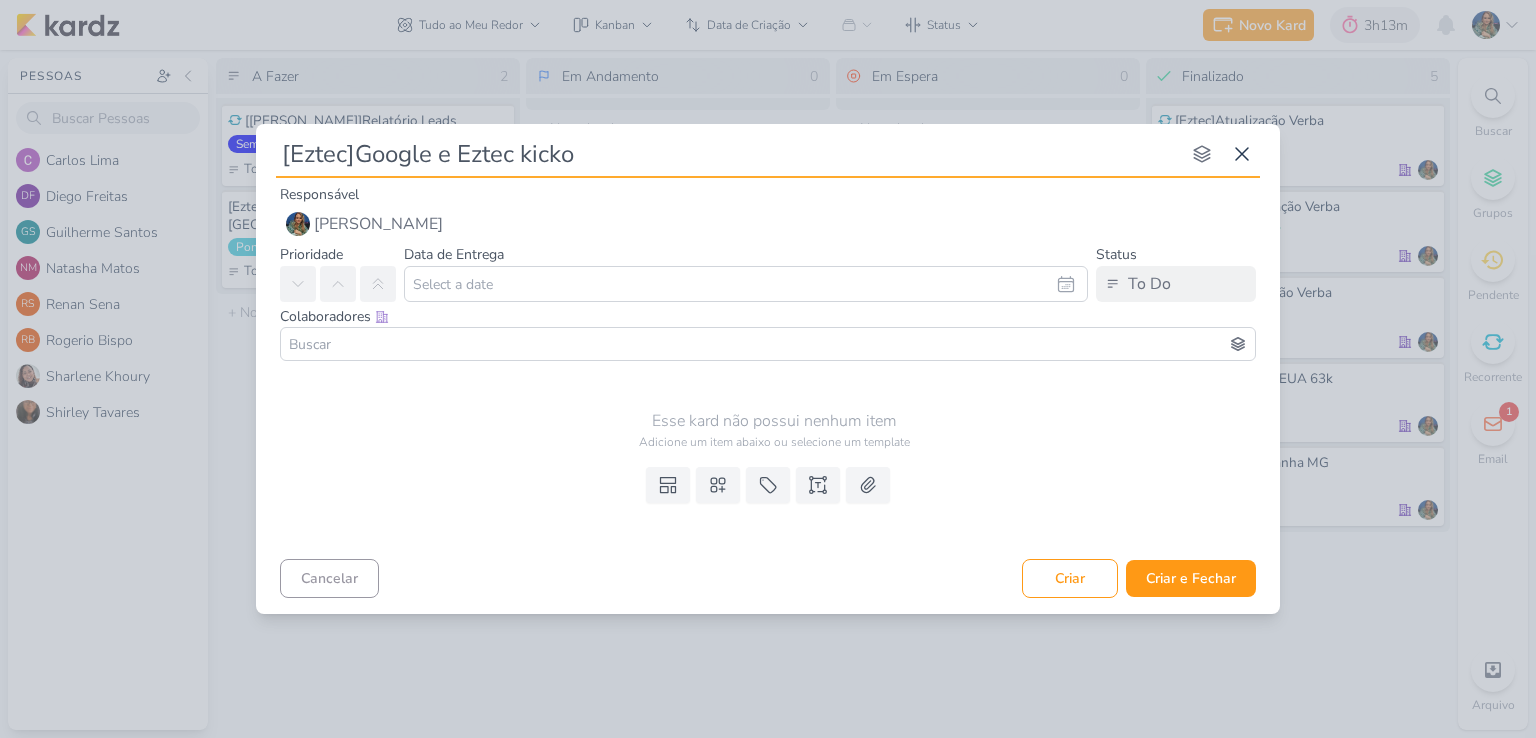 type 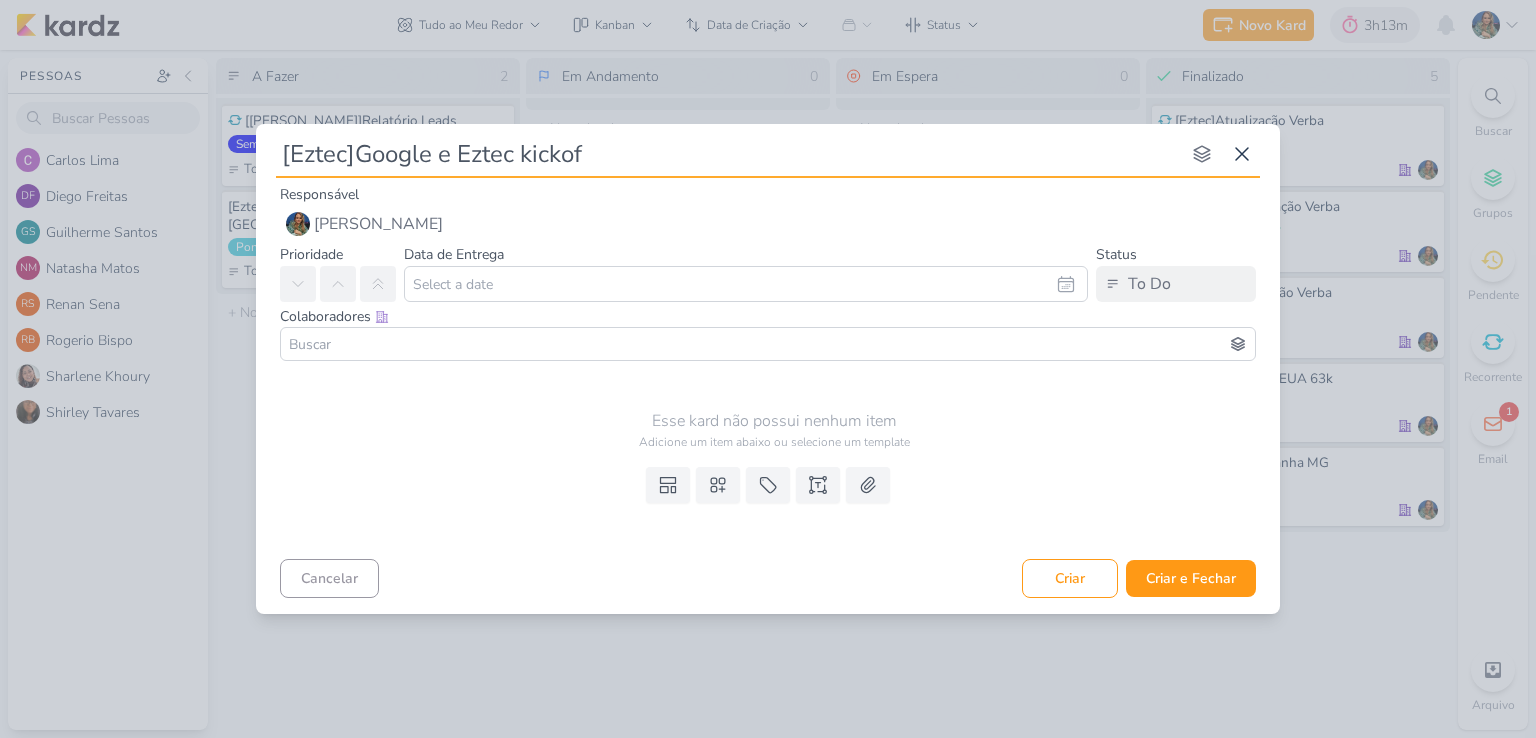 type on "[Eztec]Google e Eztec kickoff" 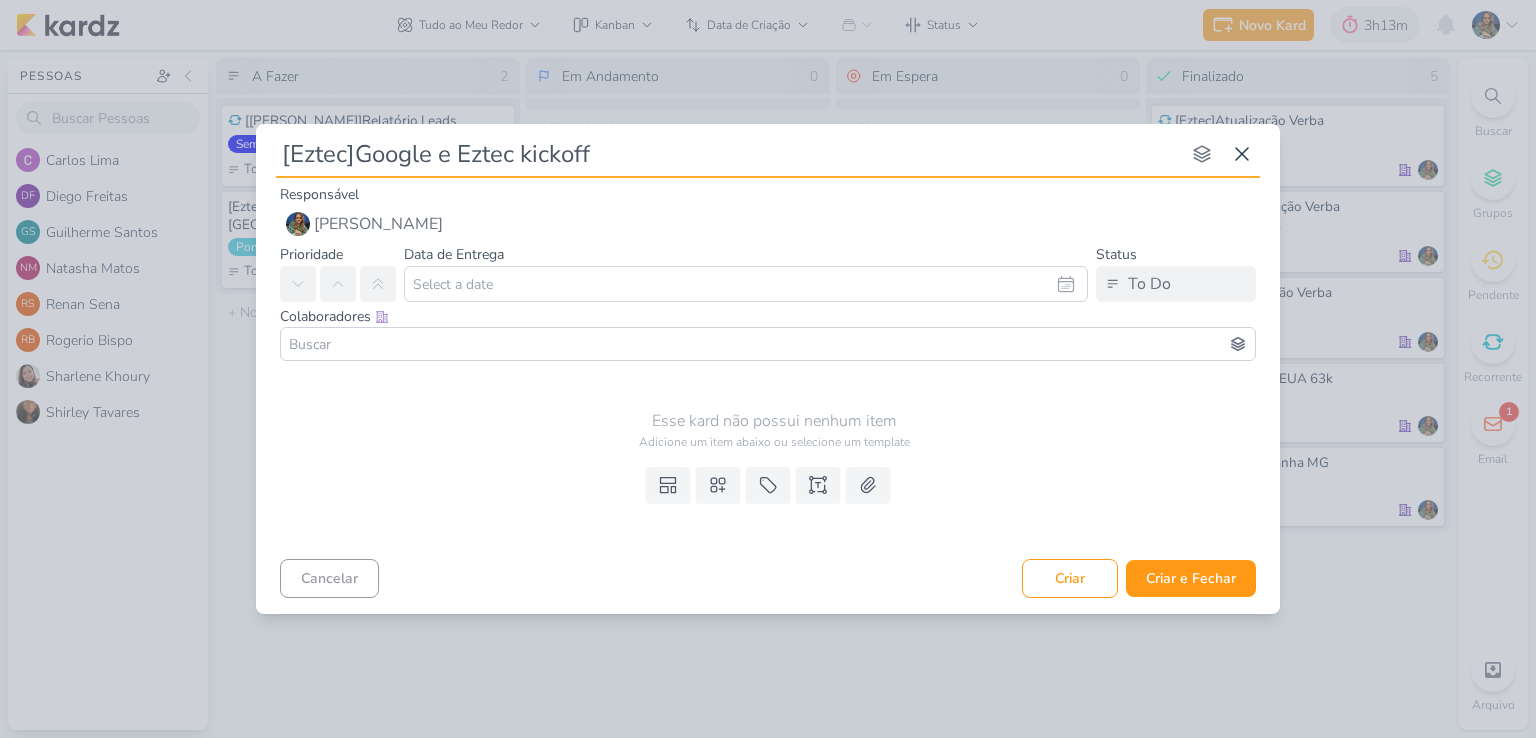 type 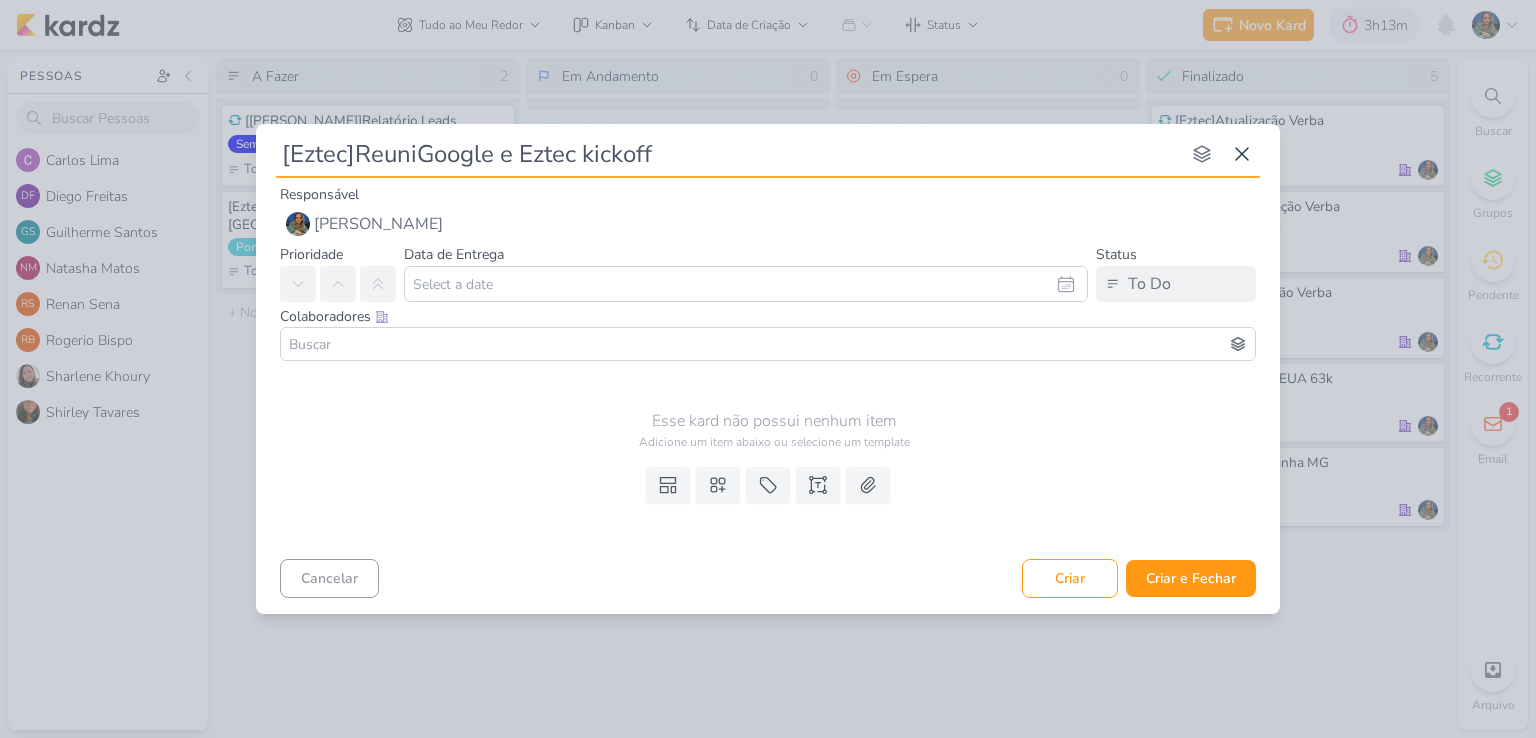 type on "[Eztec]ReuniãGoogle e Eztec kickoff" 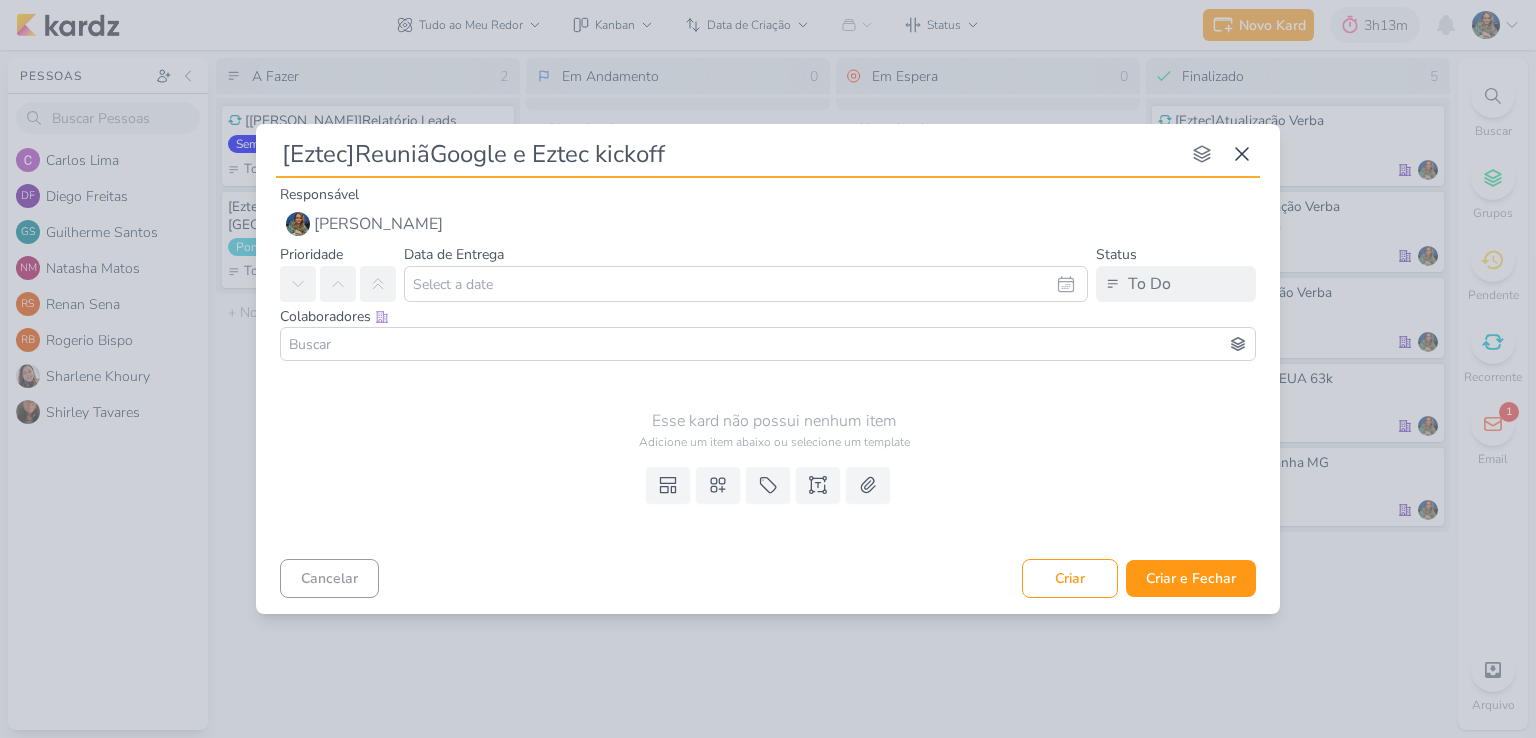 type 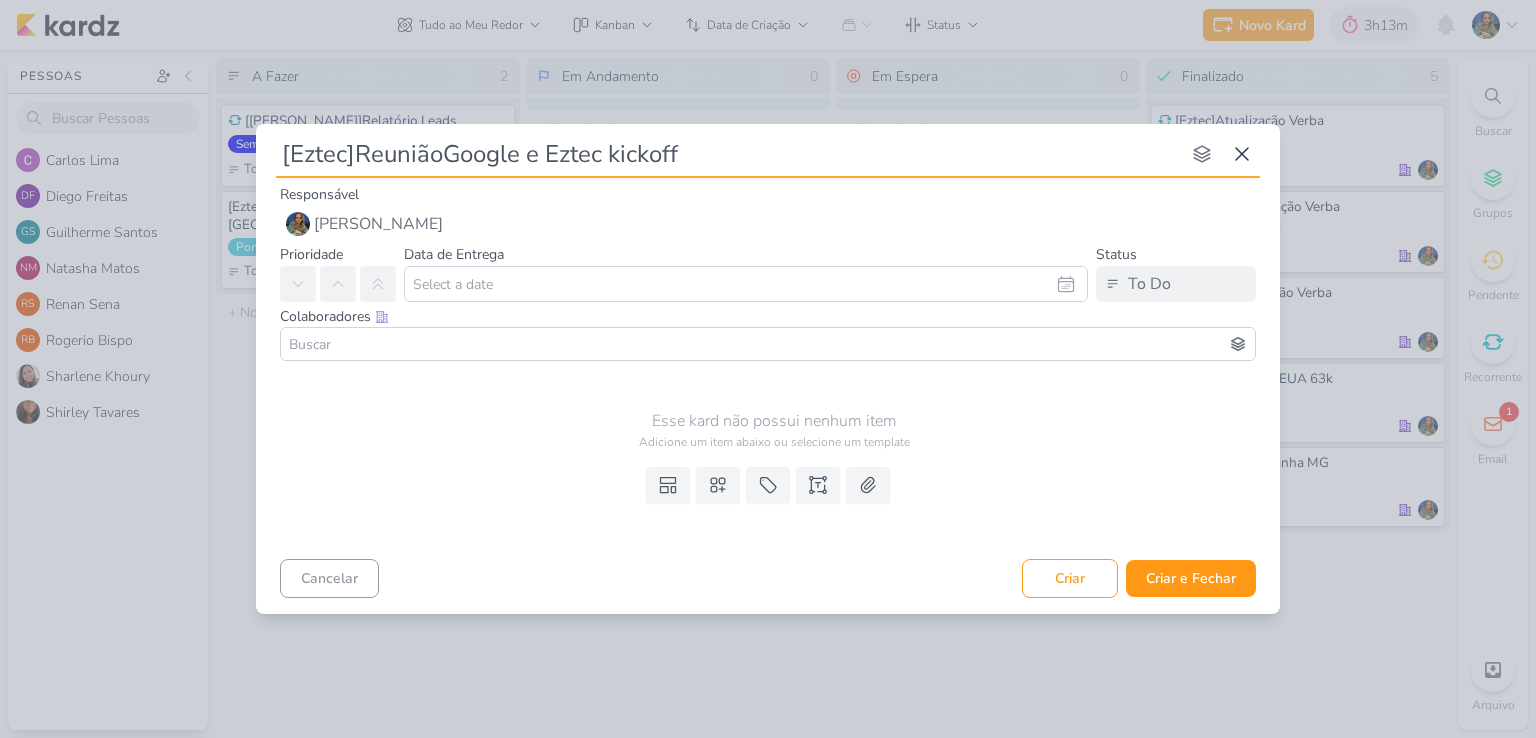 type on "[Eztec]Reunião Google e Eztec kickoff" 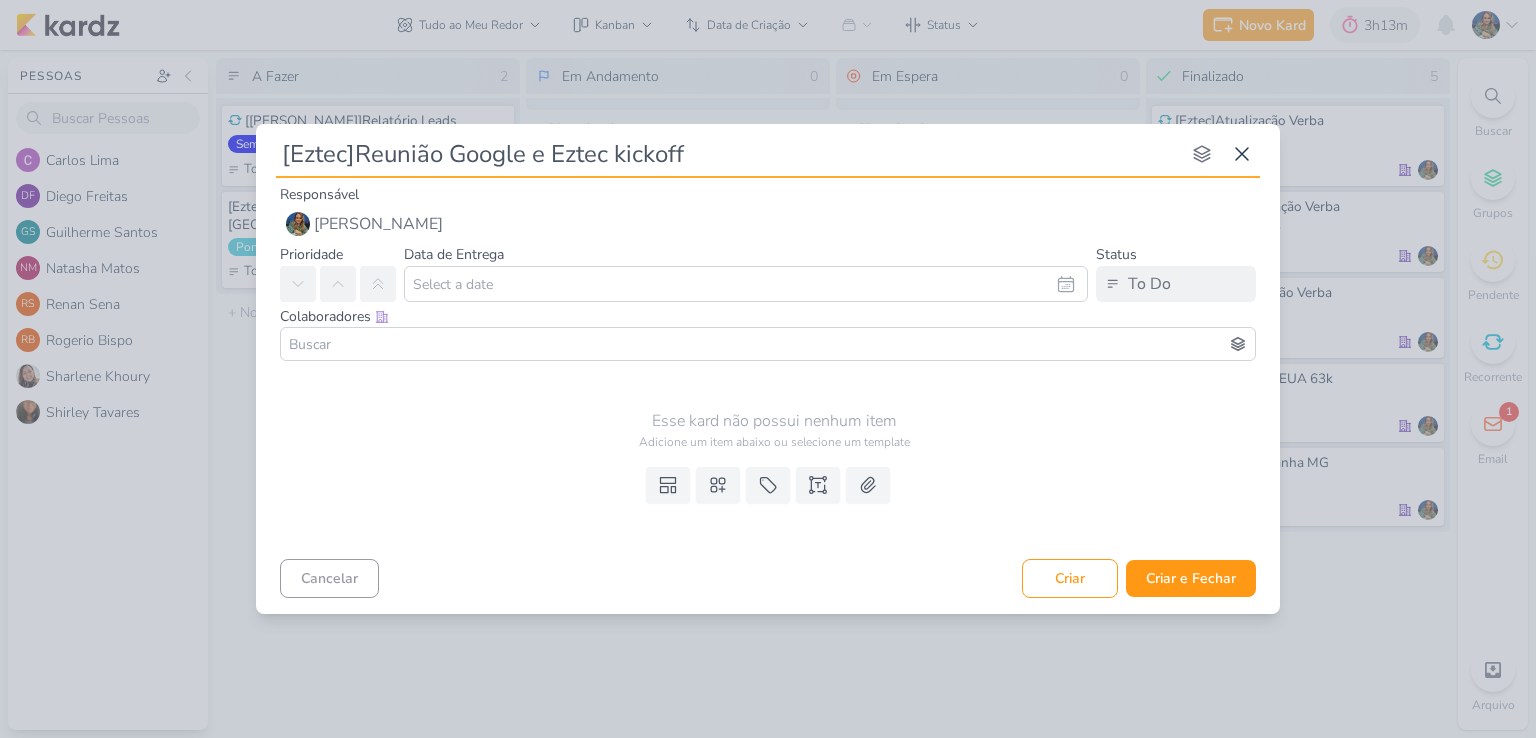 type 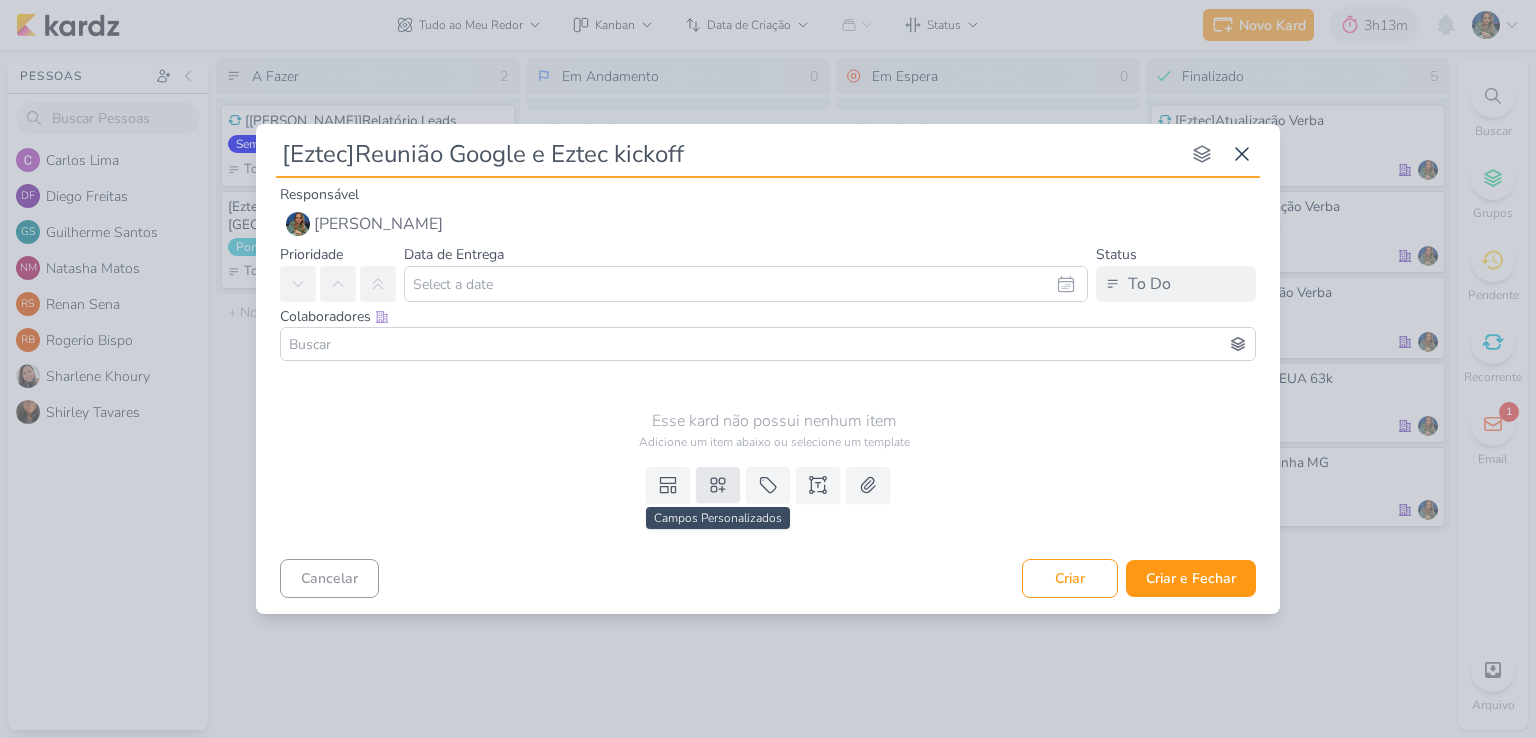 type on "[Eztec]Reunião Google e Eztec kickoff" 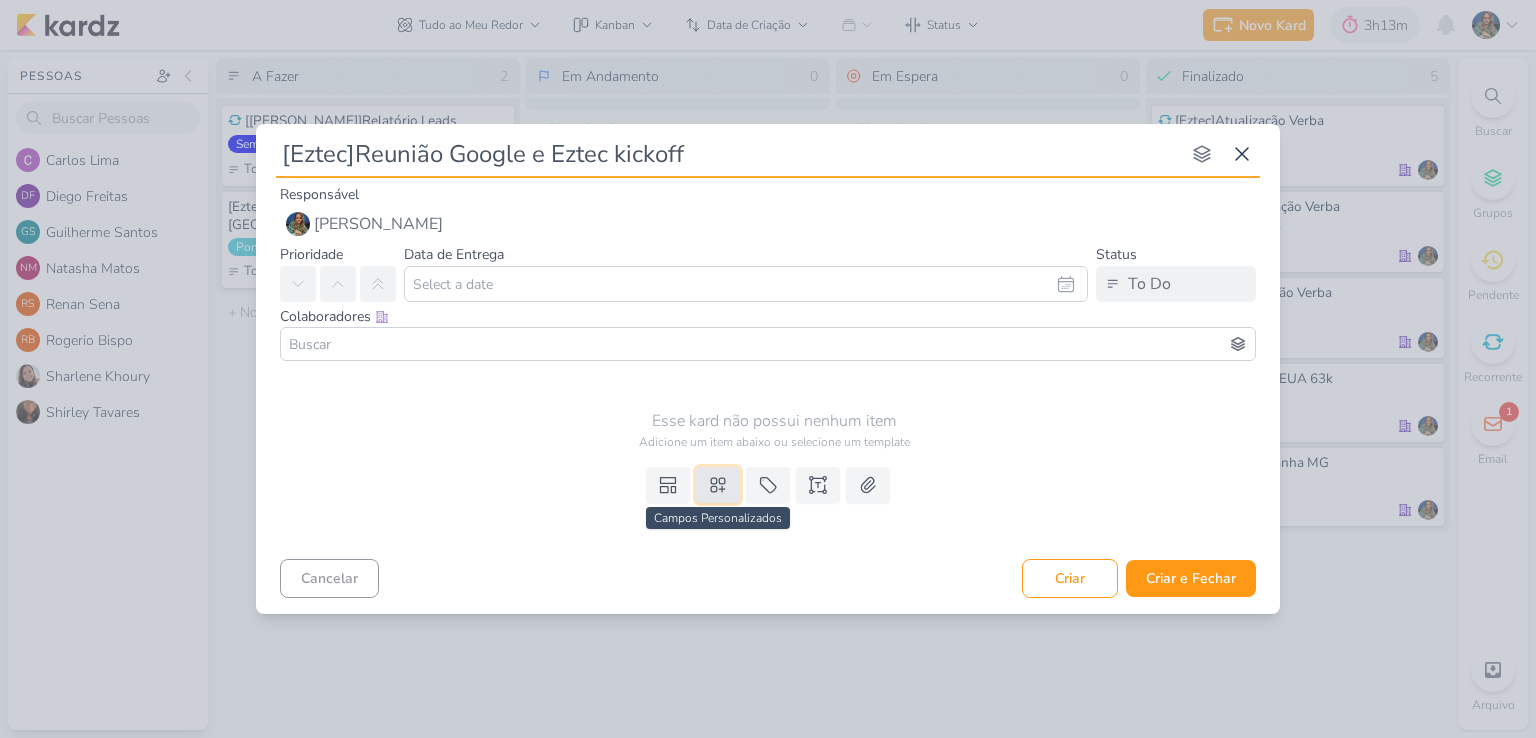 click 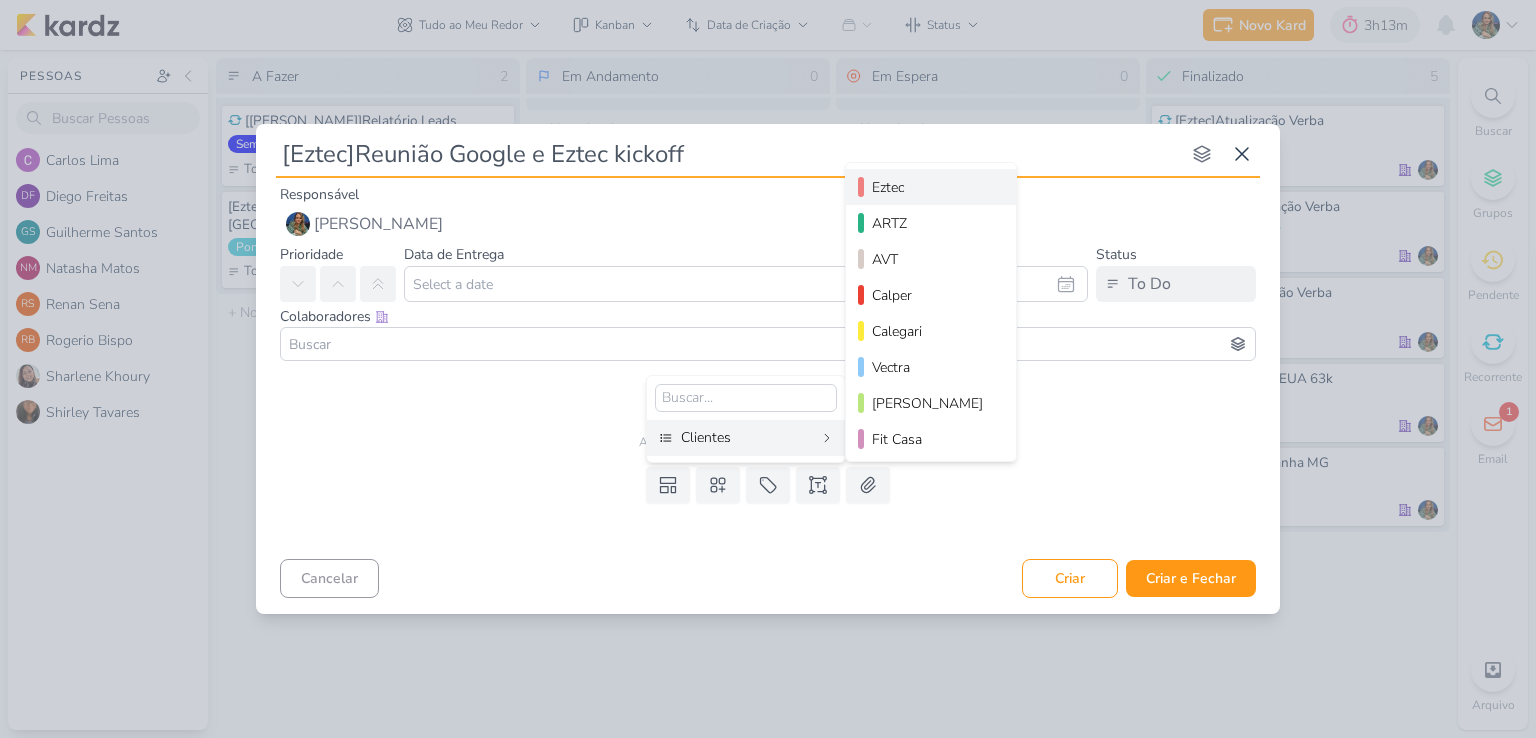 click on "Eztec" at bounding box center [932, 187] 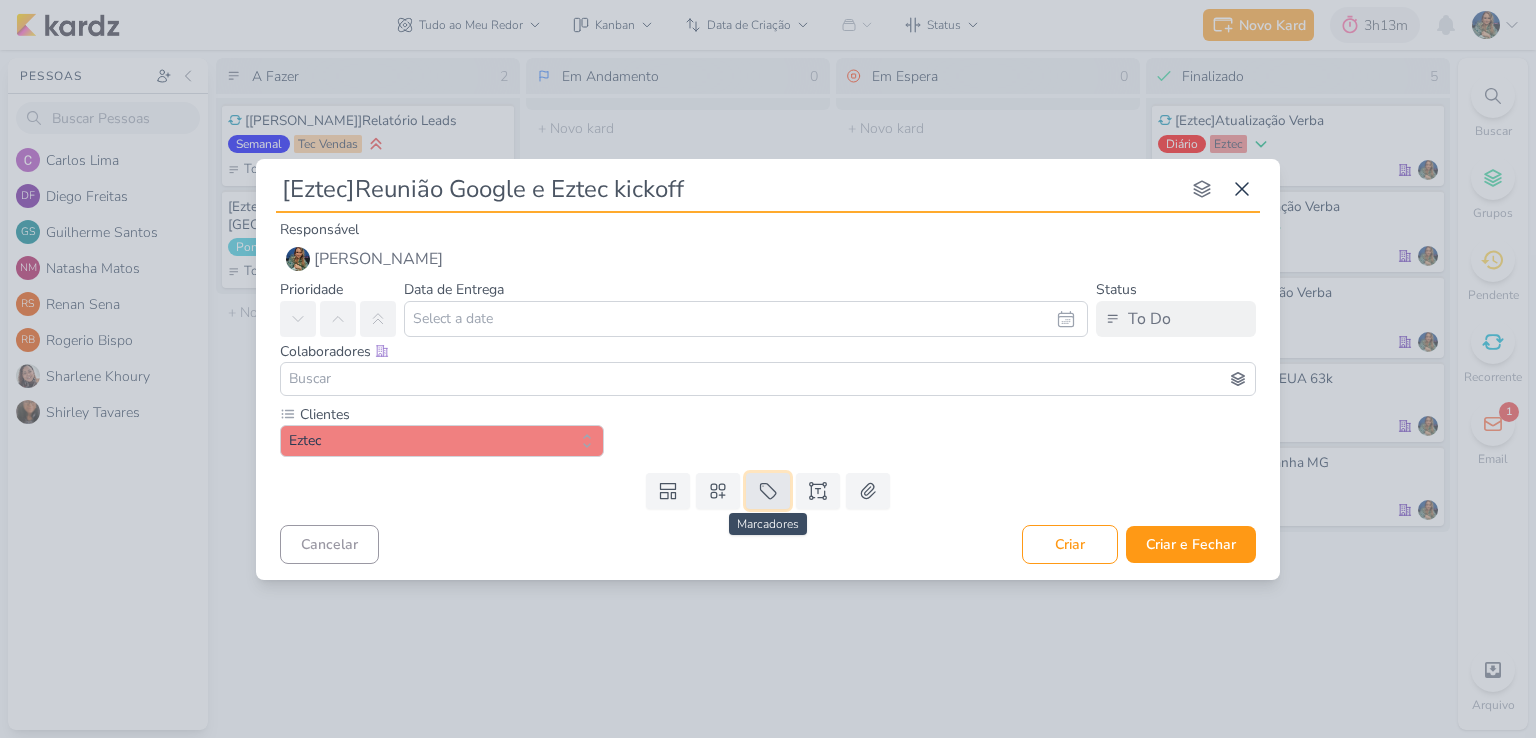 click 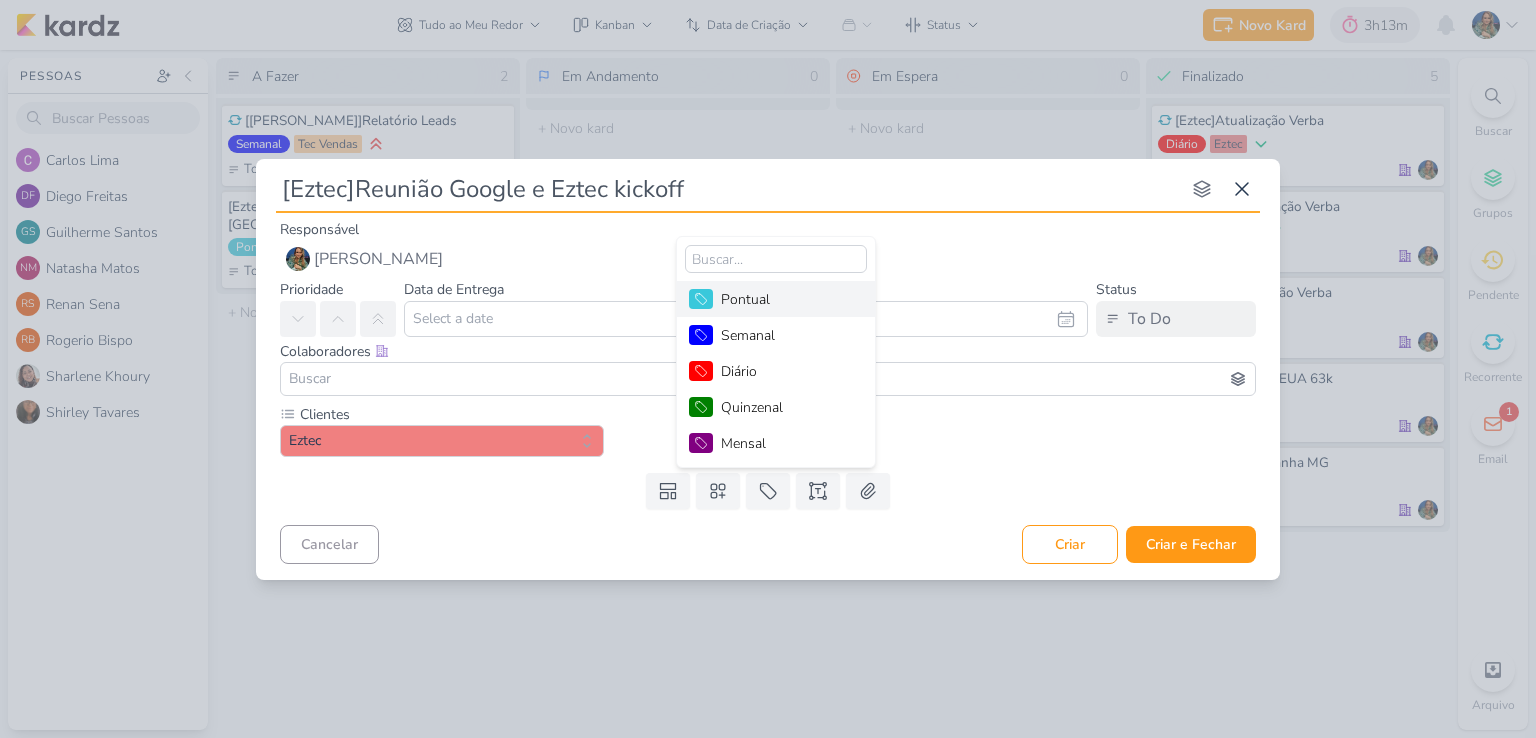 click on "Pontual" at bounding box center (786, 299) 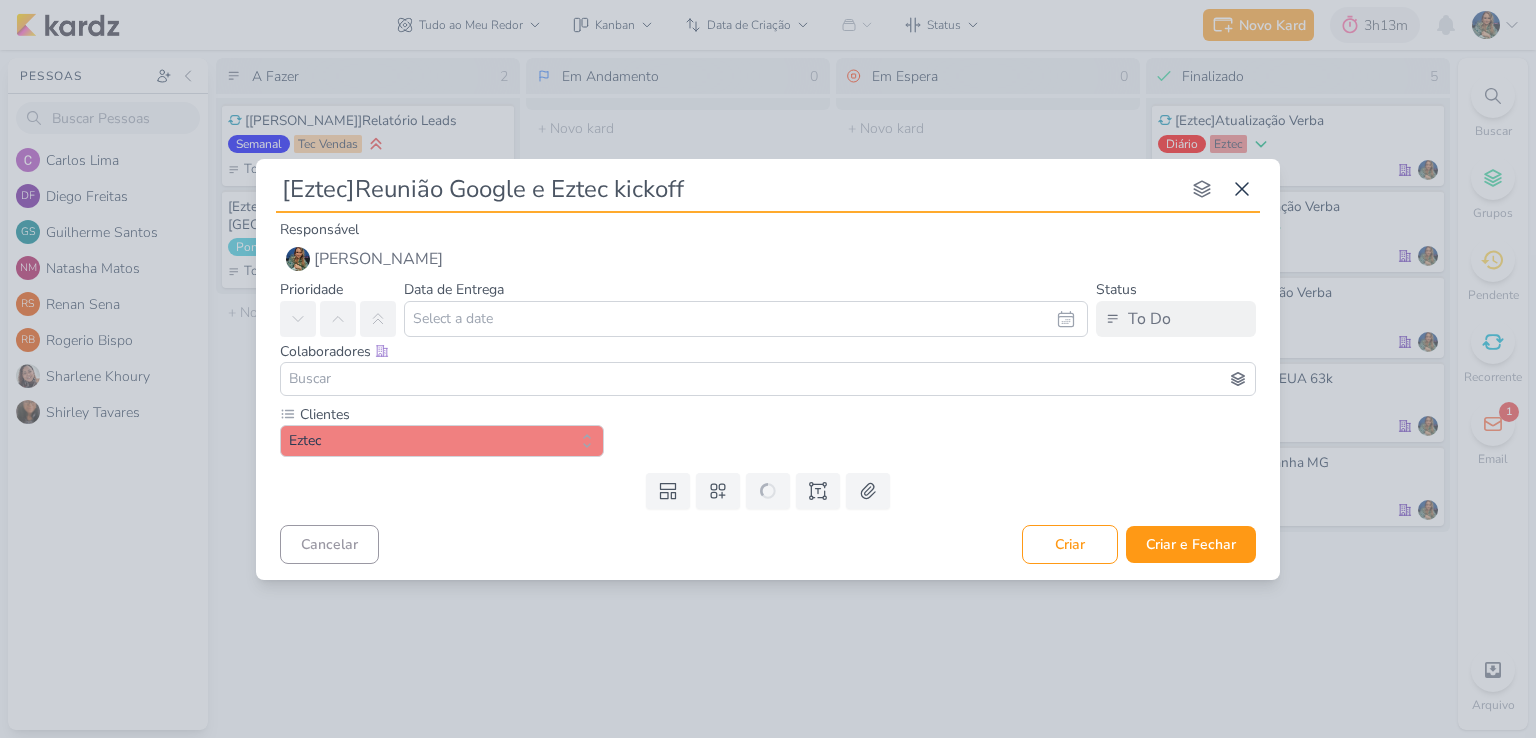 type 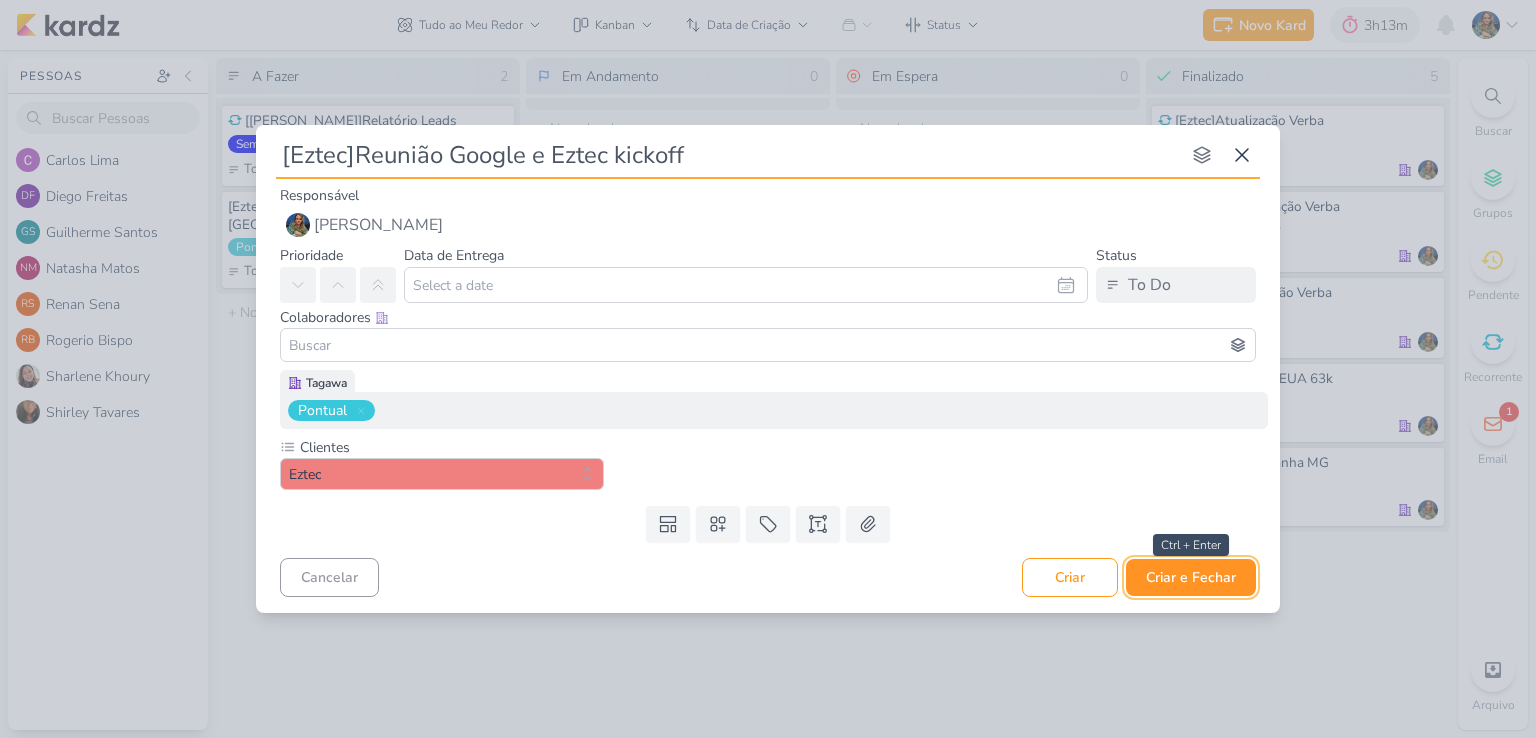 click on "Criar e Fechar" at bounding box center [1191, 577] 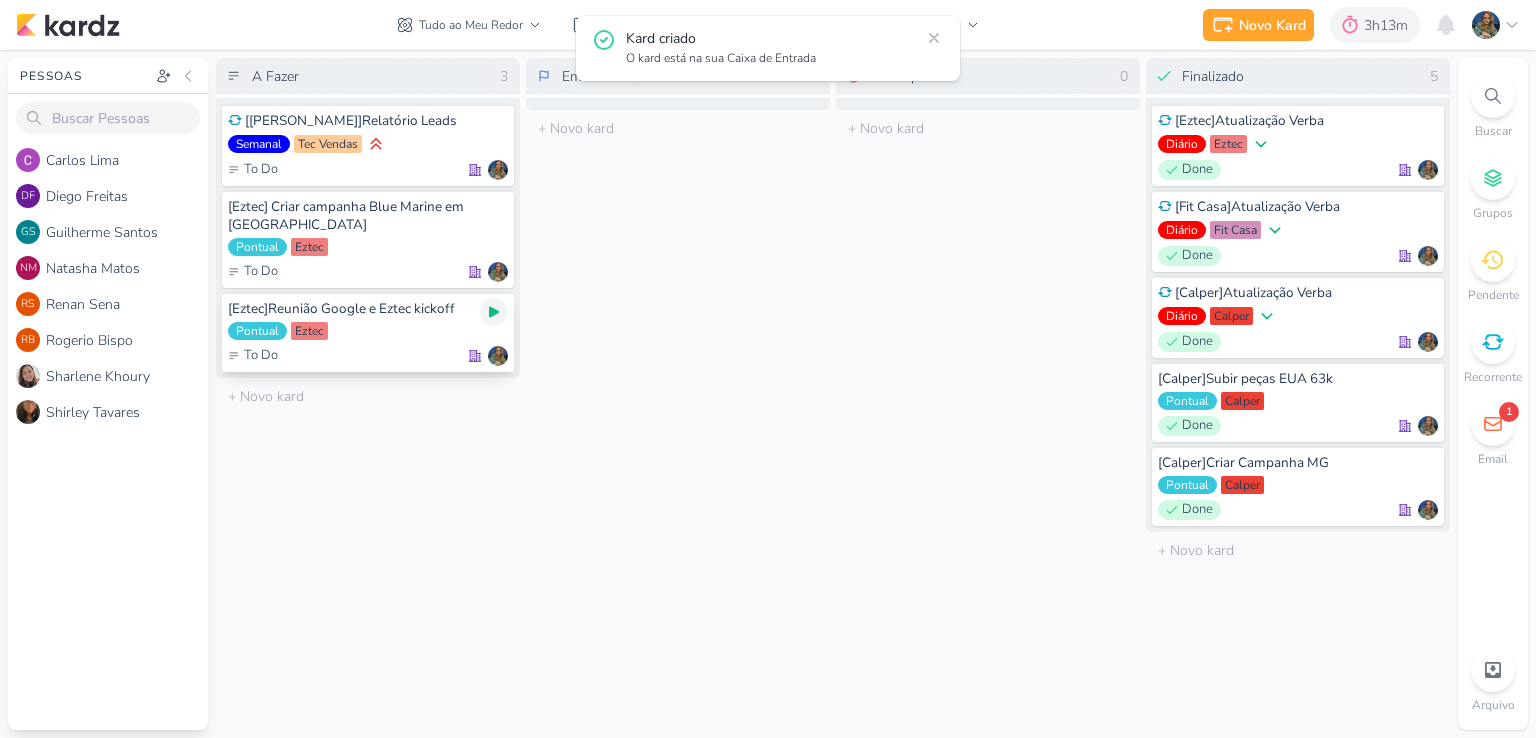 click 